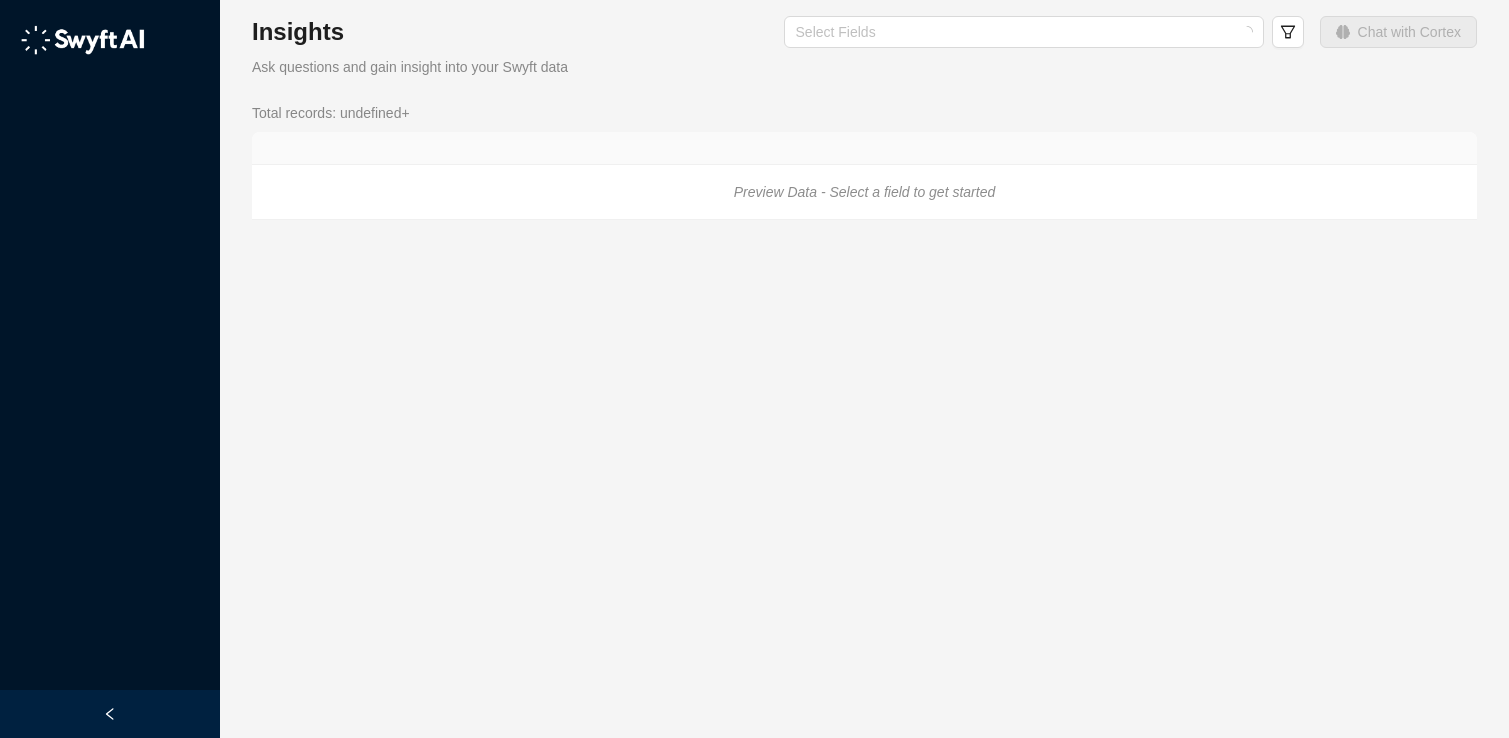 scroll, scrollTop: 0, scrollLeft: 0, axis: both 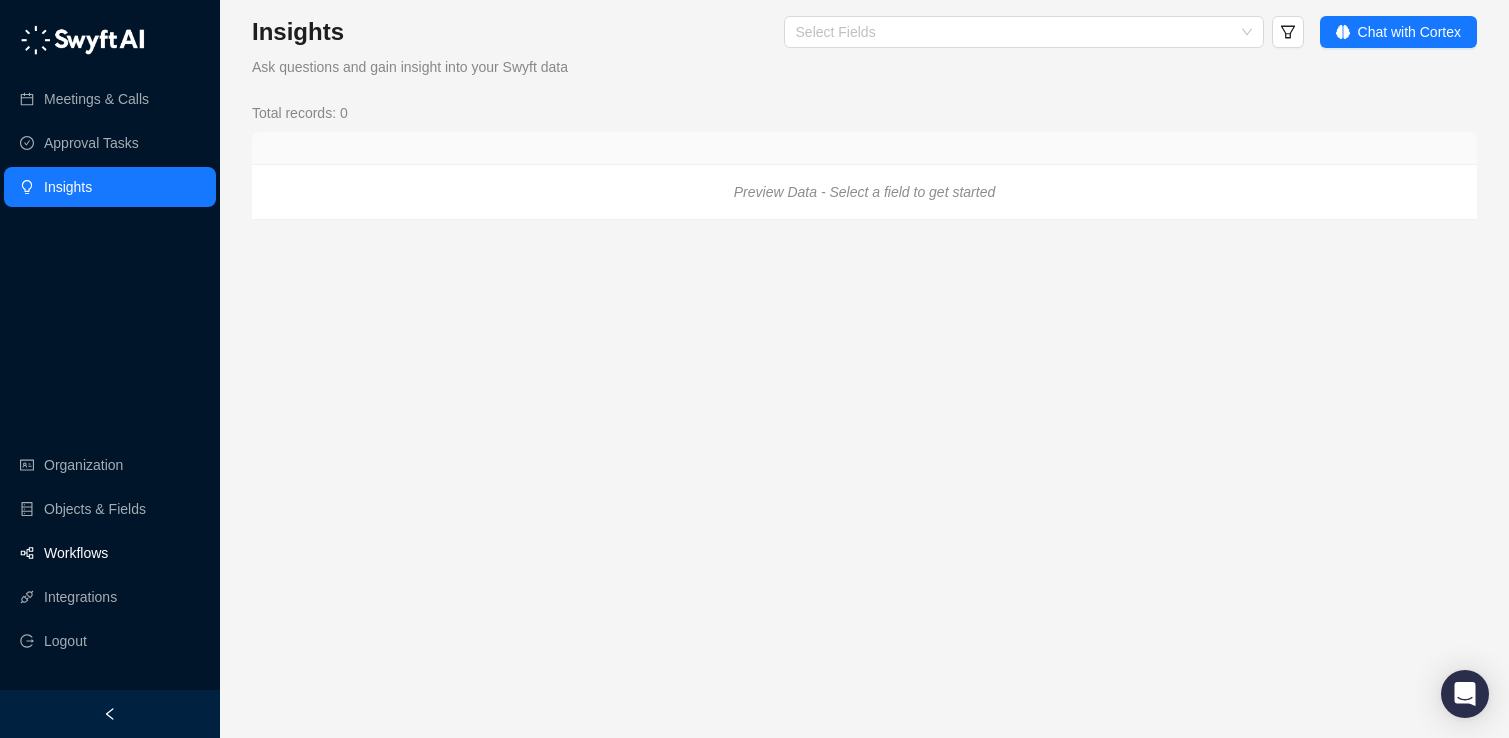 click on "Workflows" at bounding box center [76, 553] 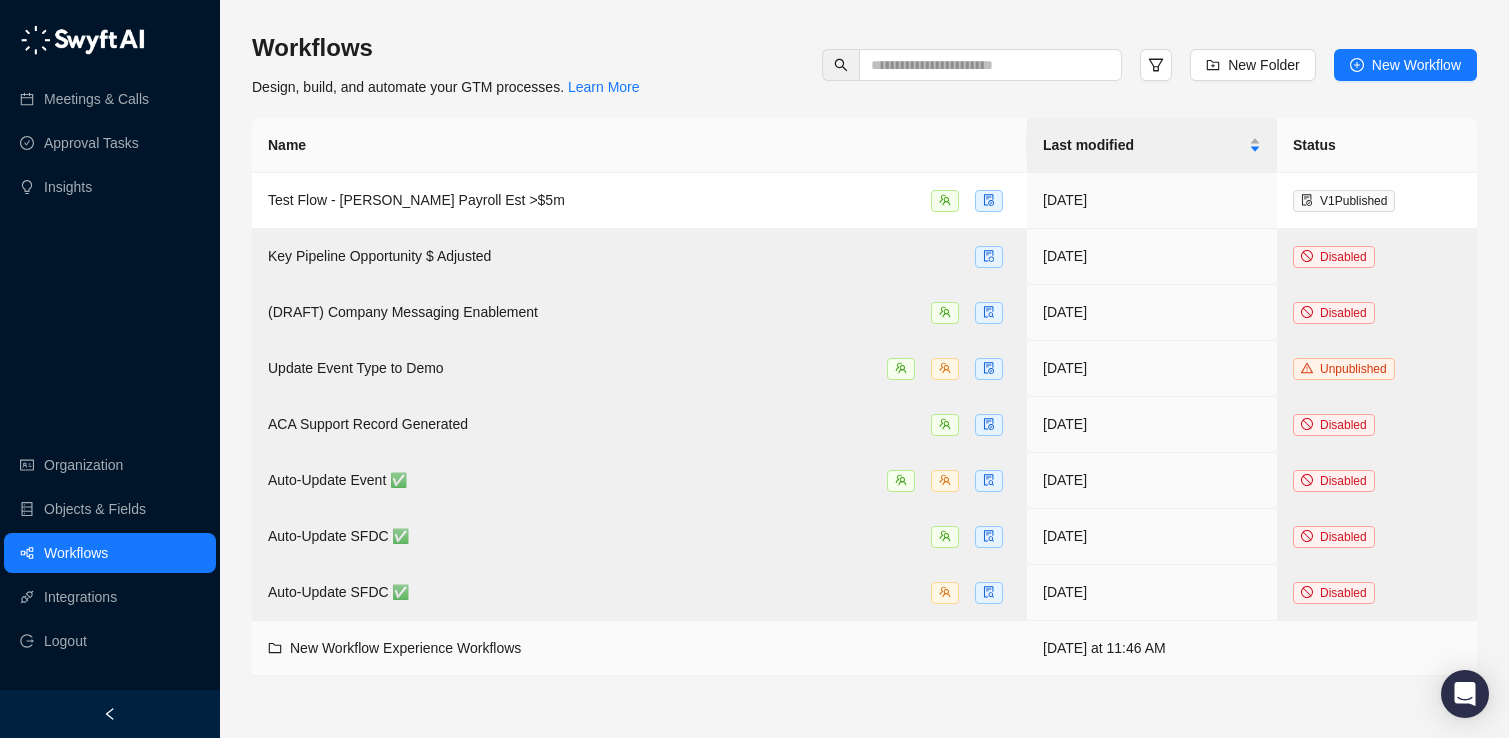 click on "New Workflow Experience Workflows" at bounding box center [639, 648] 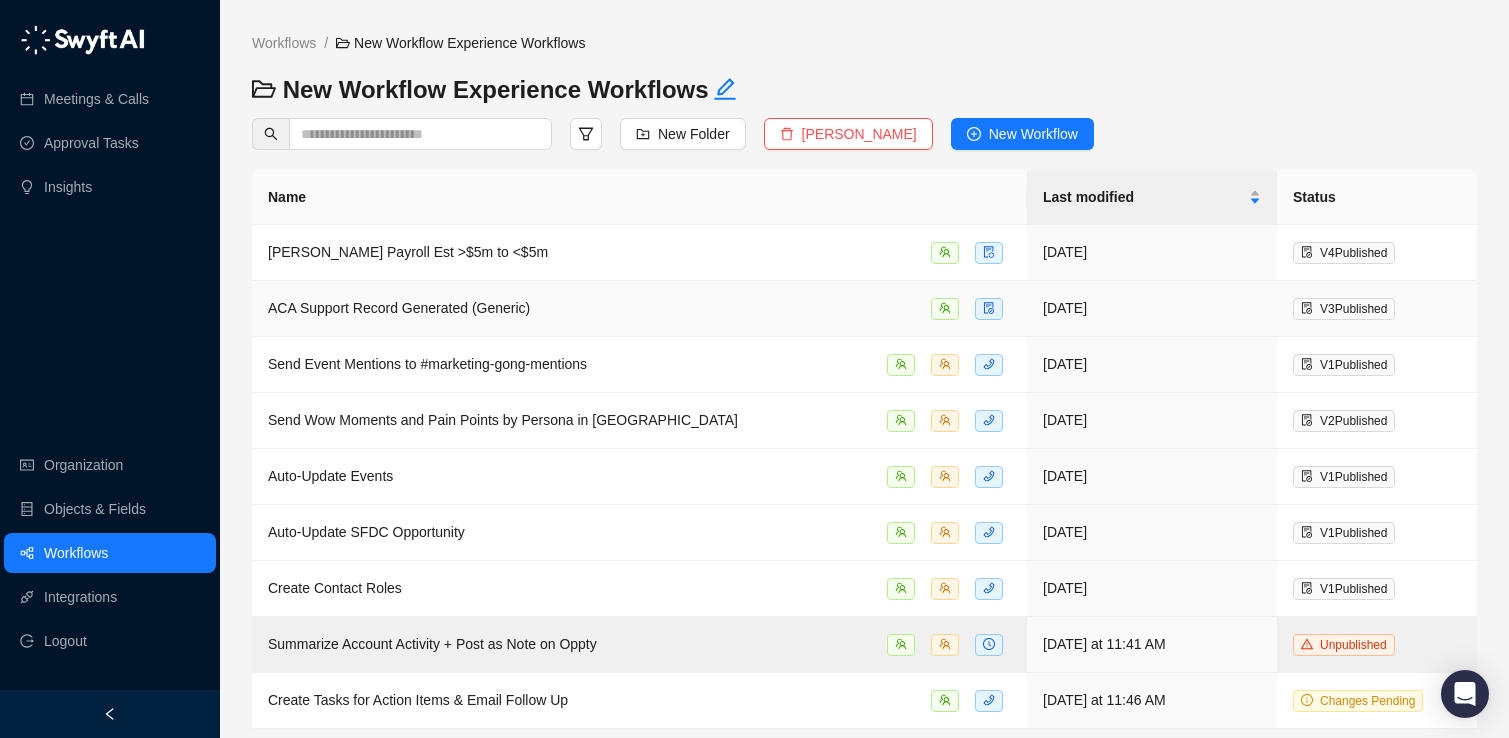 scroll, scrollTop: 2, scrollLeft: 0, axis: vertical 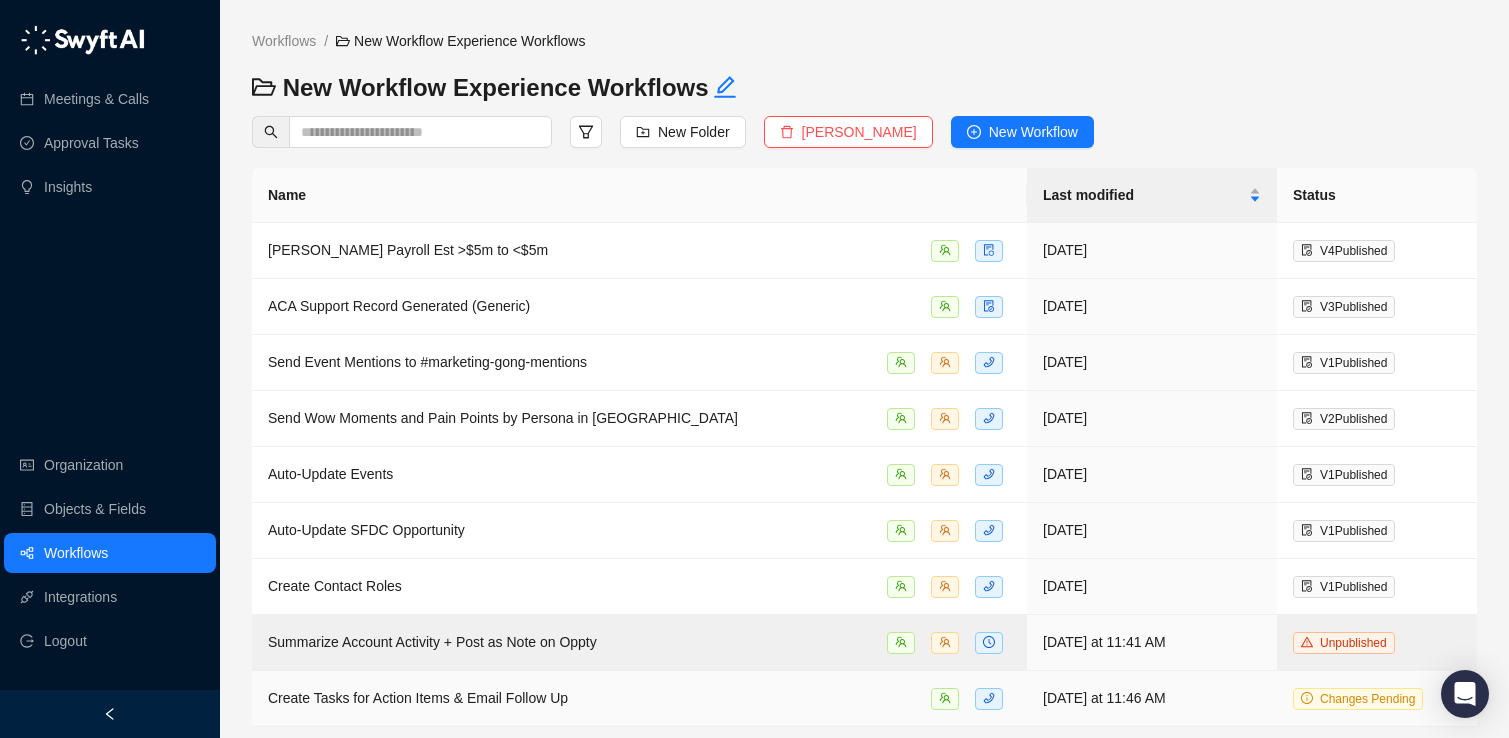 click on "Create Tasks for Action Items & Email Follow Up" at bounding box center (418, 698) 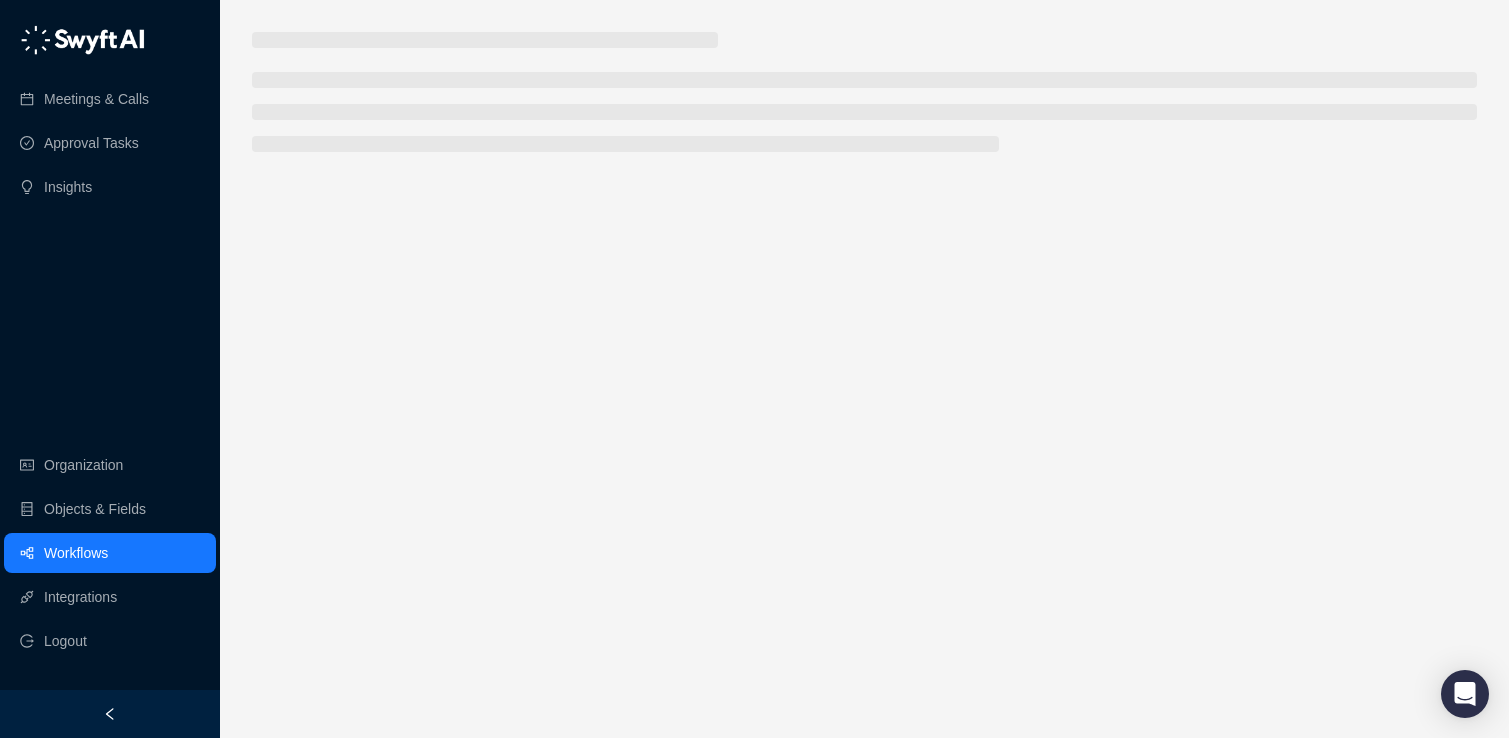 scroll, scrollTop: 0, scrollLeft: 0, axis: both 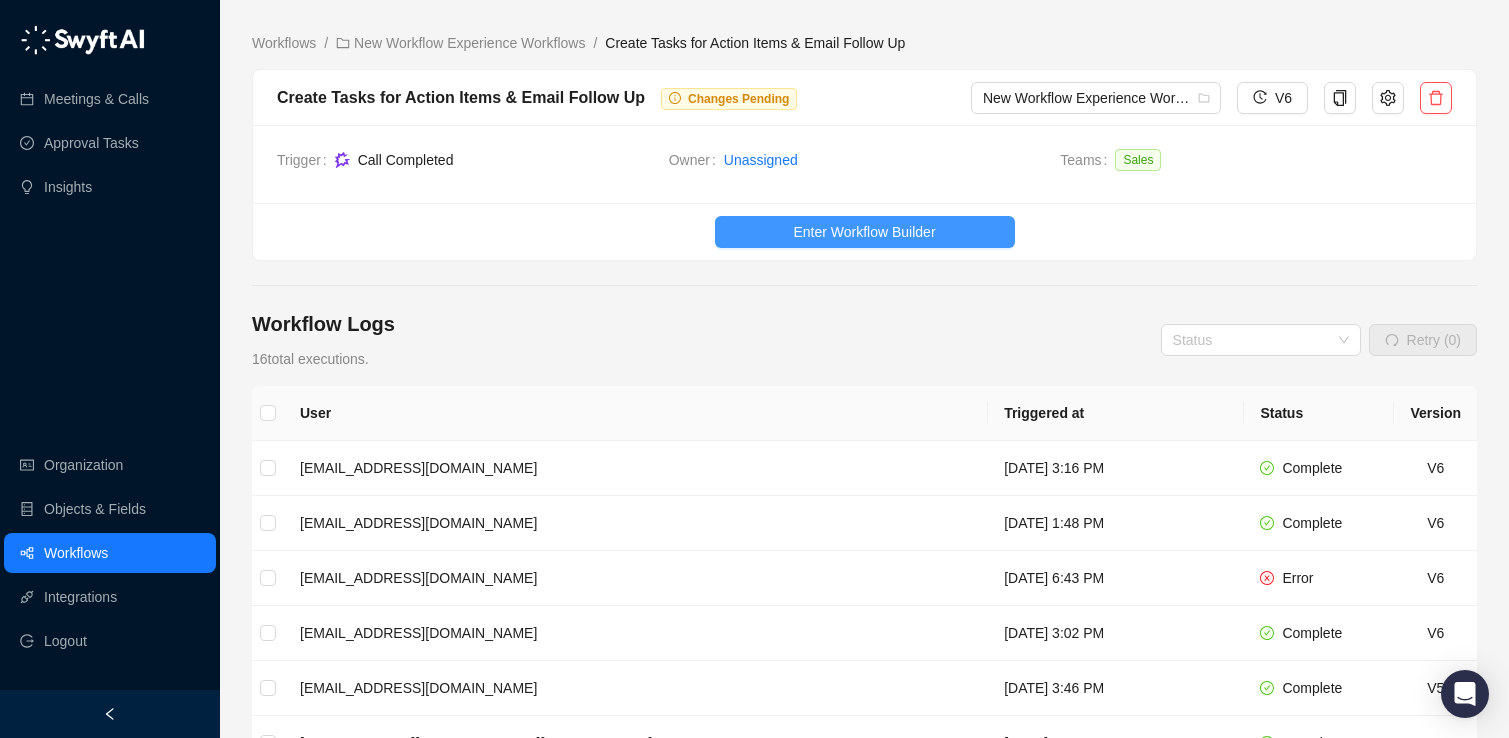 click on "Enter Workflow Builder" at bounding box center [865, 232] 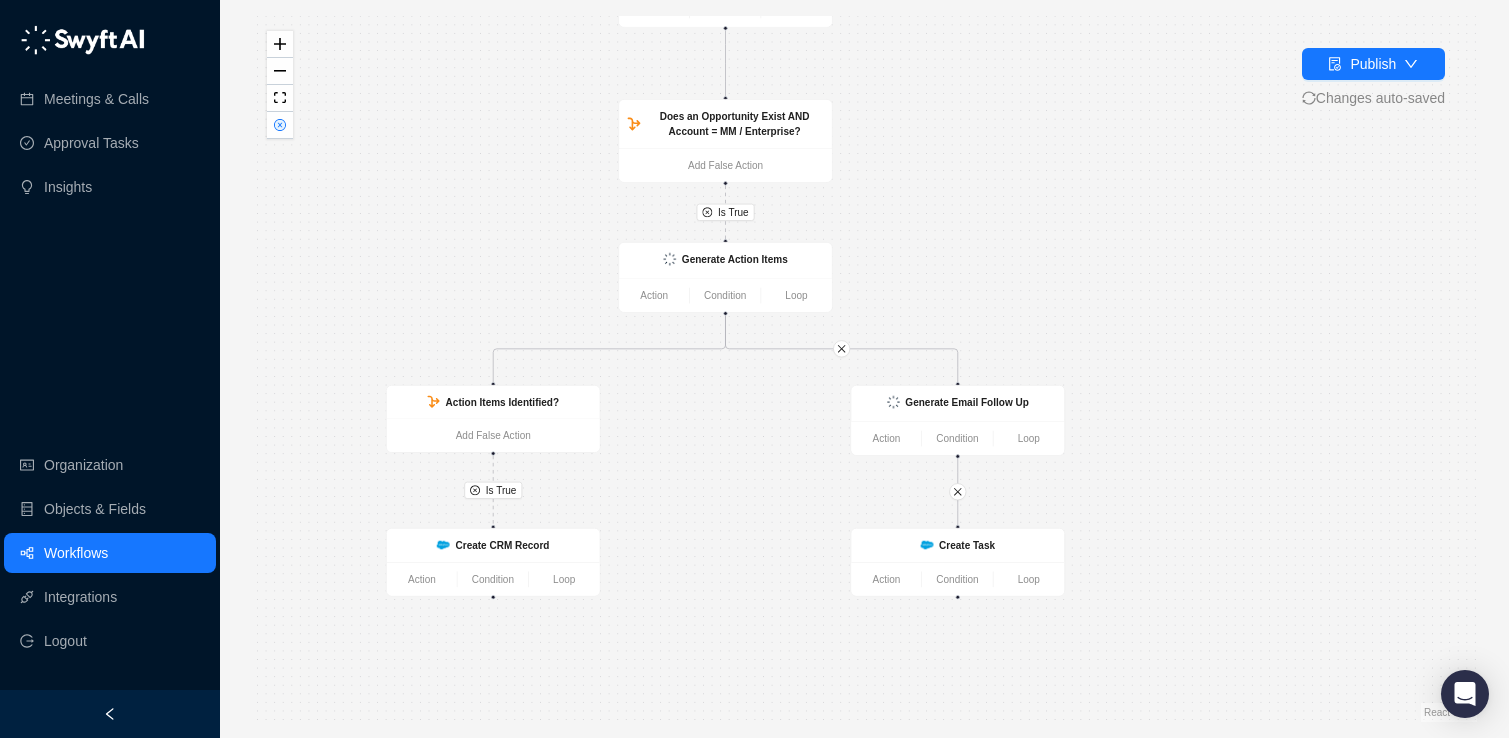 drag, startPoint x: 605, startPoint y: 341, endPoint x: 466, endPoint y: 252, distance: 165.05151 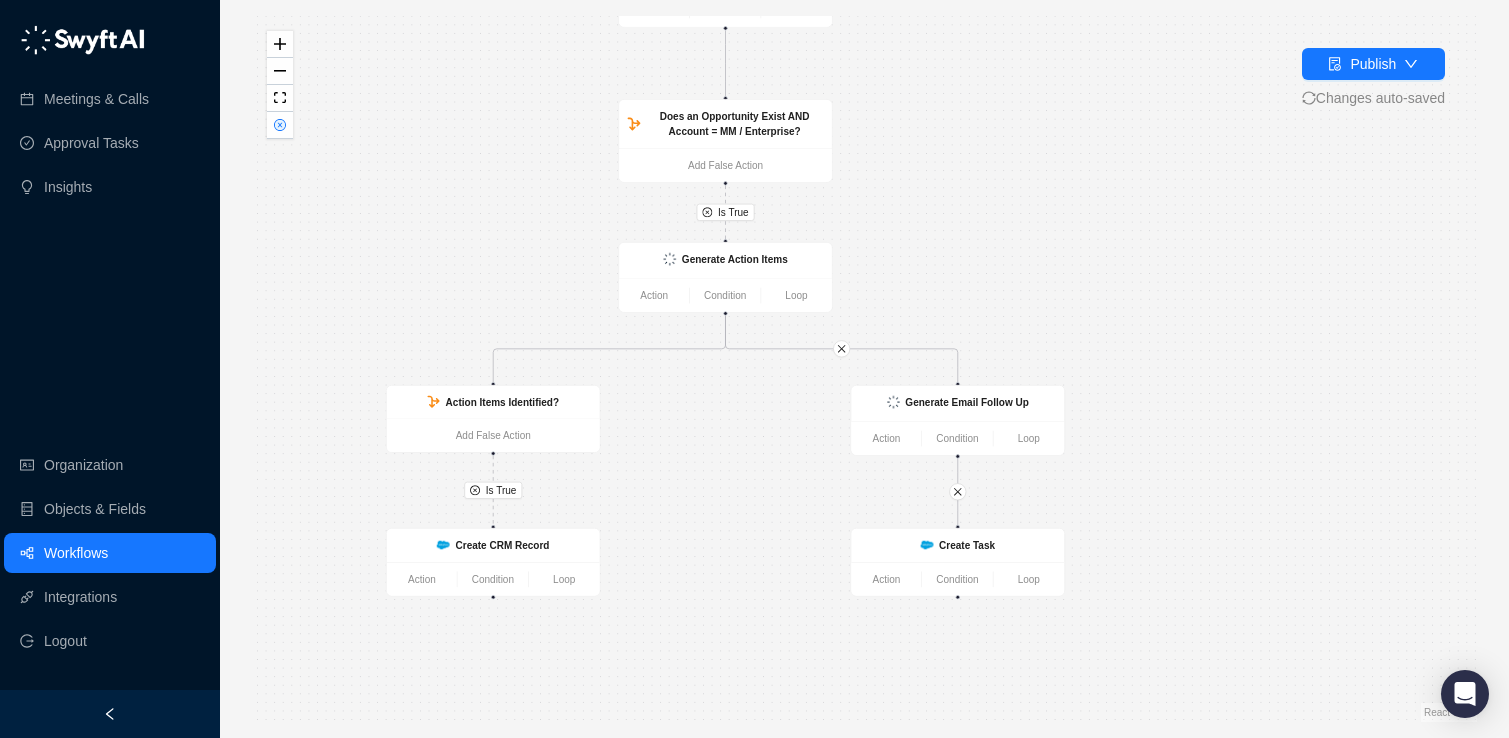 click on "Is True Is True Create Task Action Condition Loop Call Completed Action Condition Loop Does an Opportunity Exist AND Account = MM / Enterprise? Add False Action Generate Action Items Action Condition Loop Action Items Identified? Add False Action Generate Email Follow Up Action Condition Loop Create CRM Record Action Condition Loop" at bounding box center [864, 369] 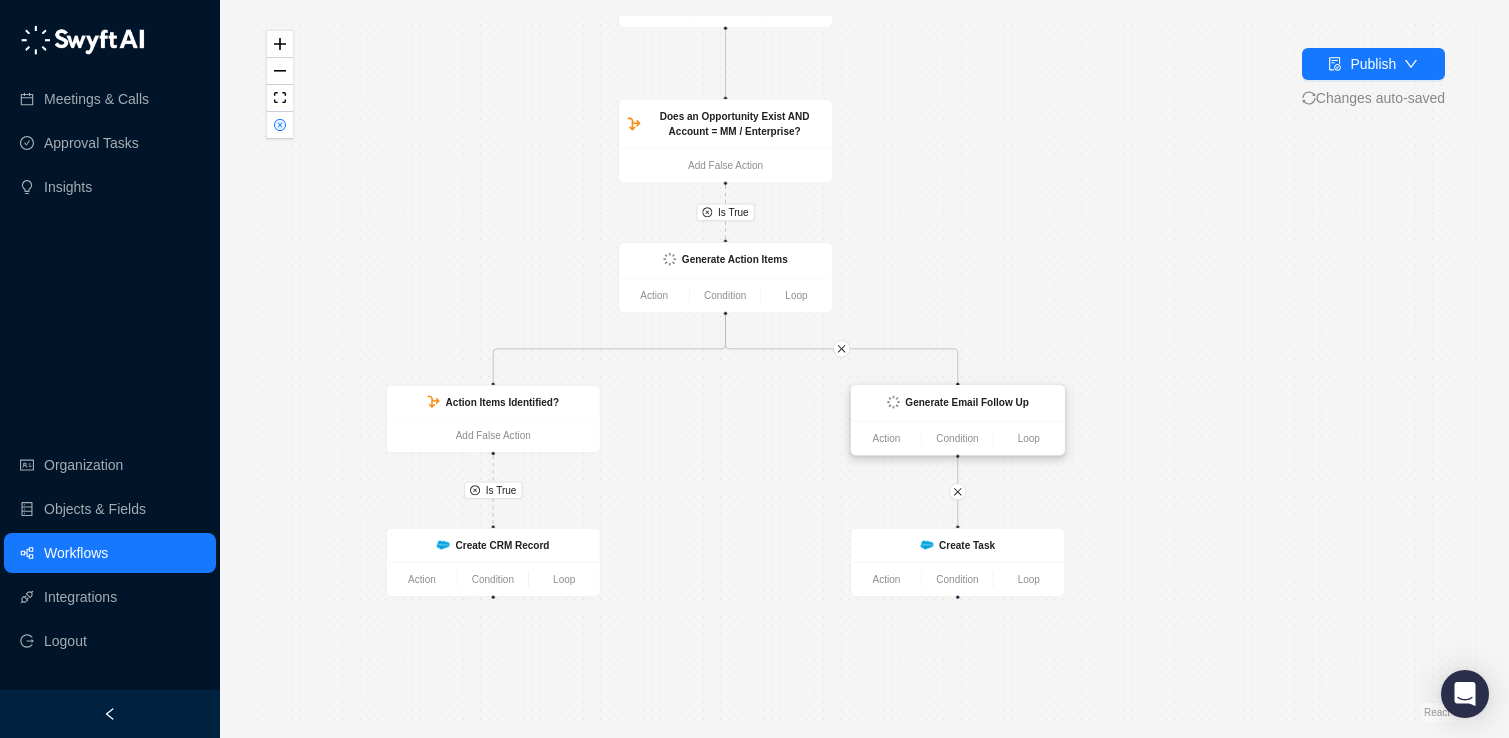 click at bounding box center (893, 402) 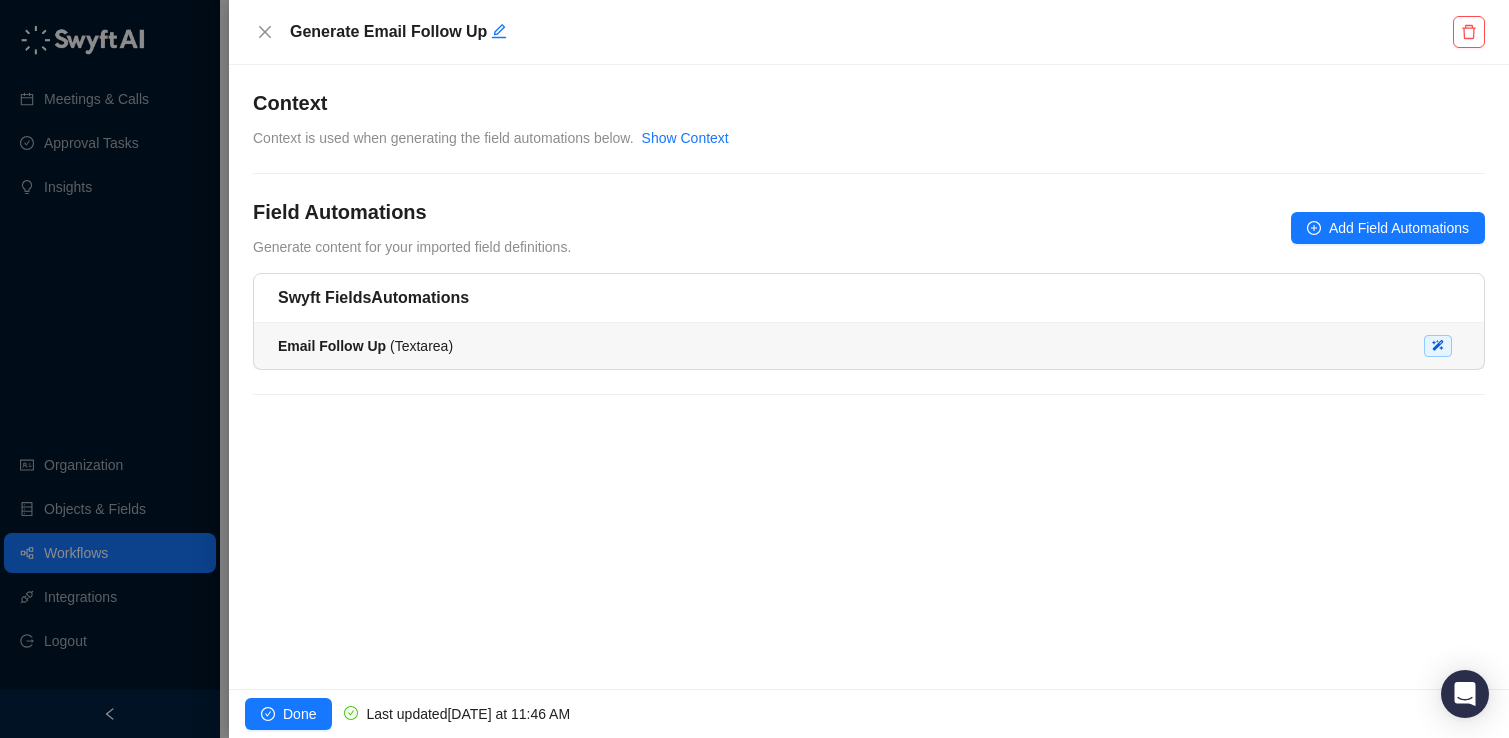 click on "Email Follow Up   ( Textarea )" at bounding box center (869, 346) 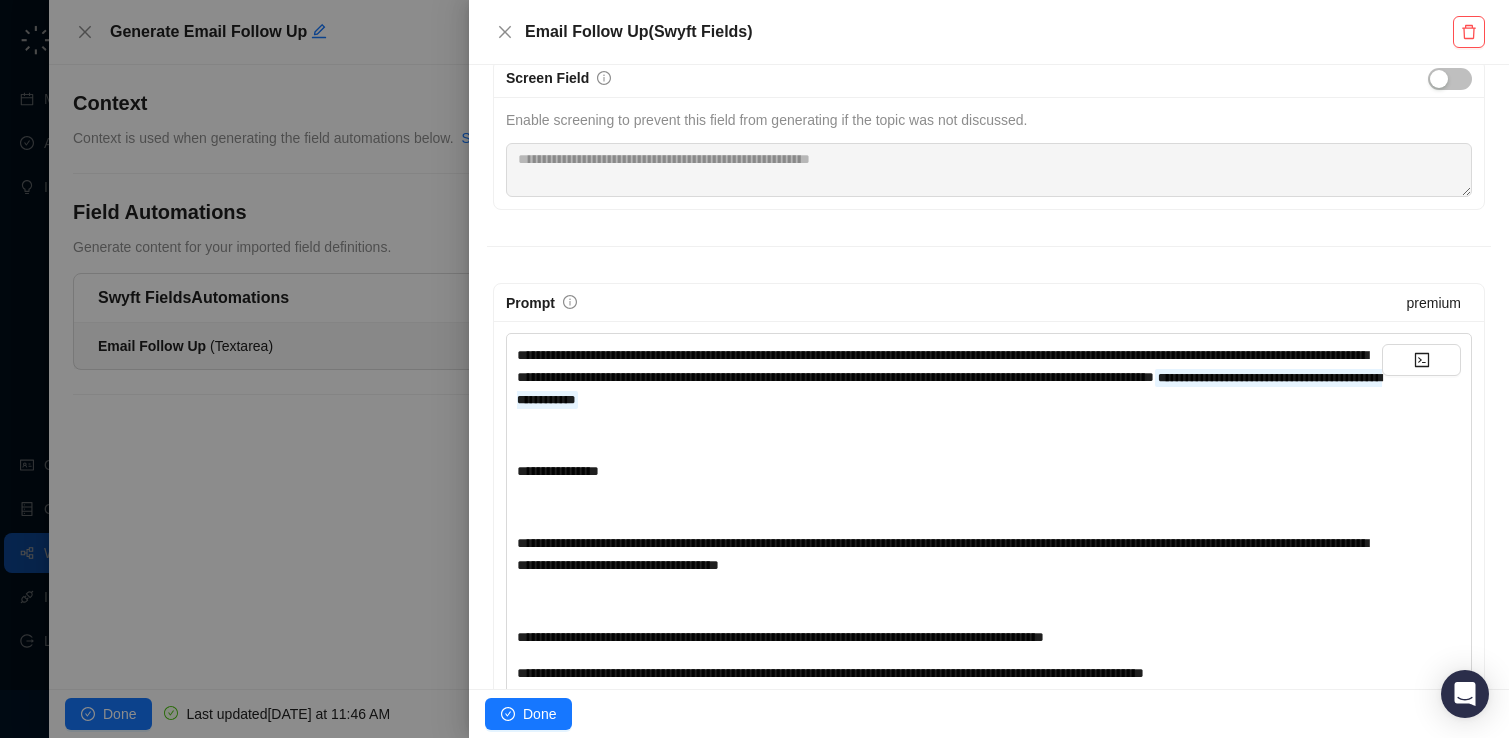 scroll, scrollTop: 223, scrollLeft: 0, axis: vertical 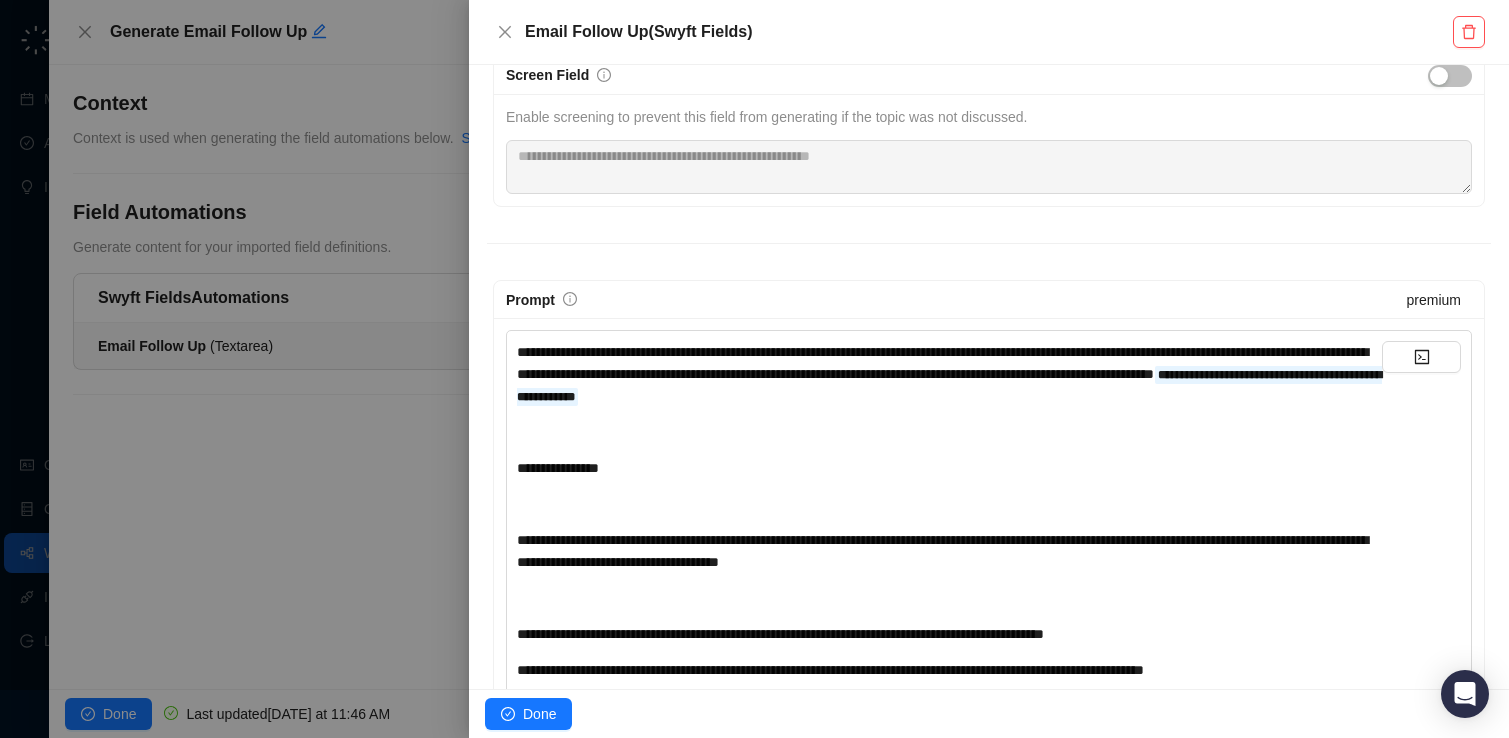 click on "**********" at bounding box center [942, 363] 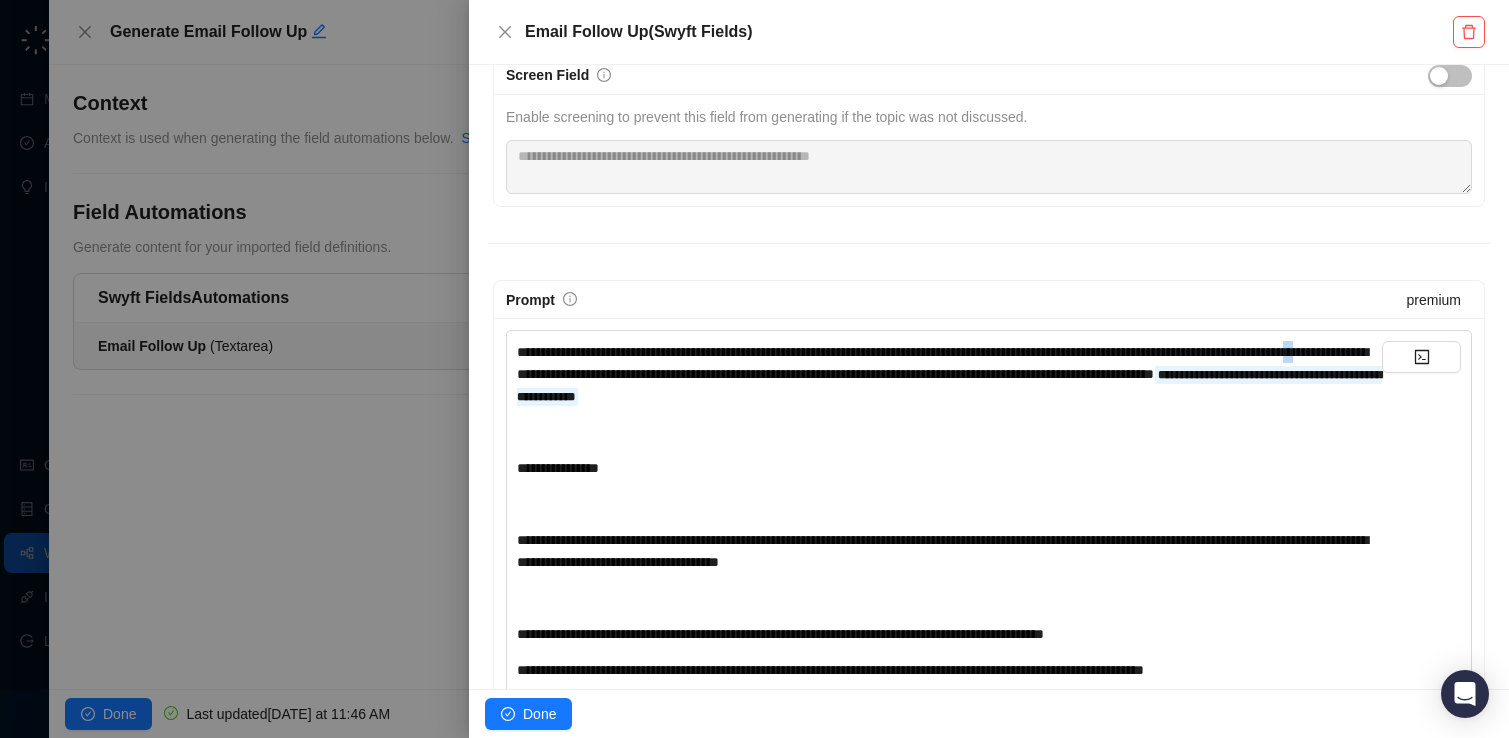 click on "**********" at bounding box center [942, 363] 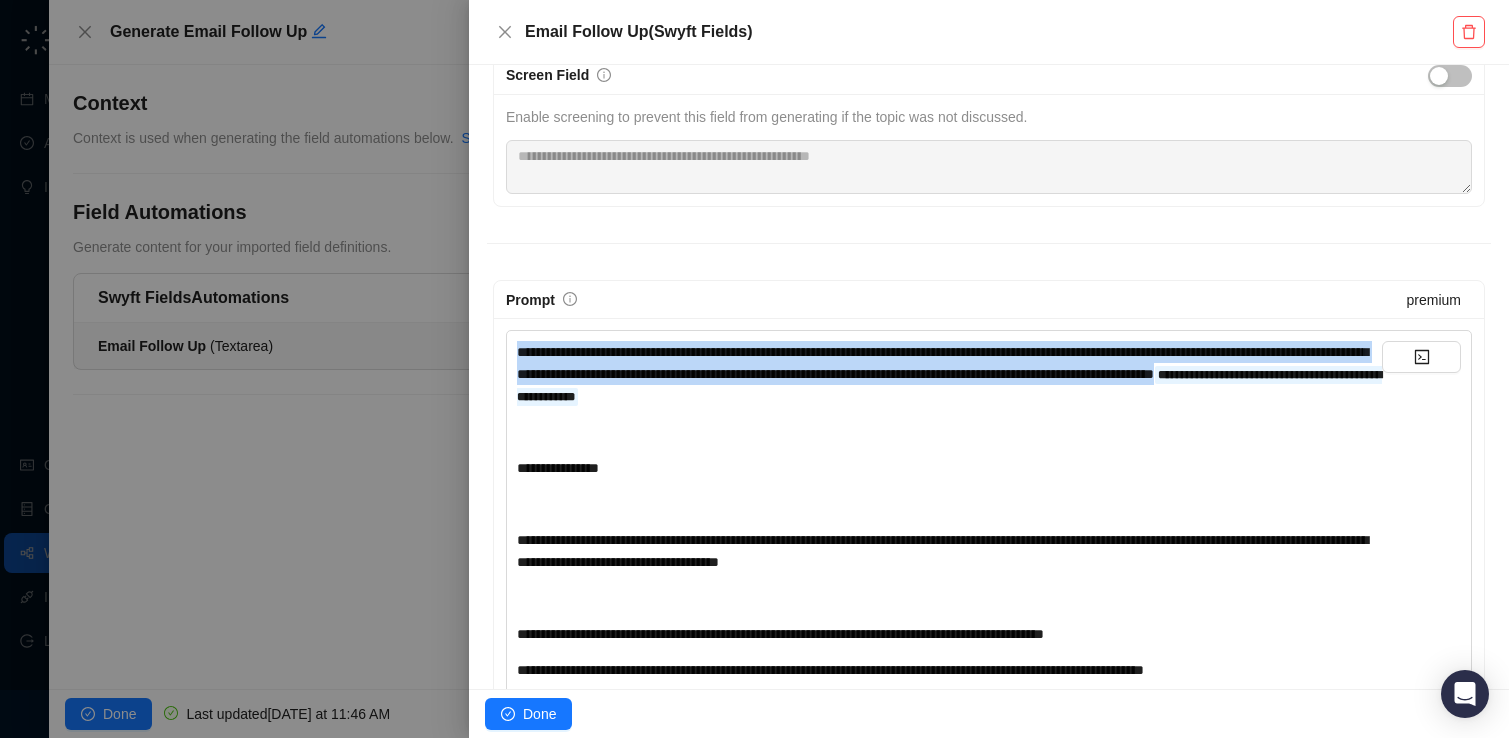 click on "**********" at bounding box center [942, 363] 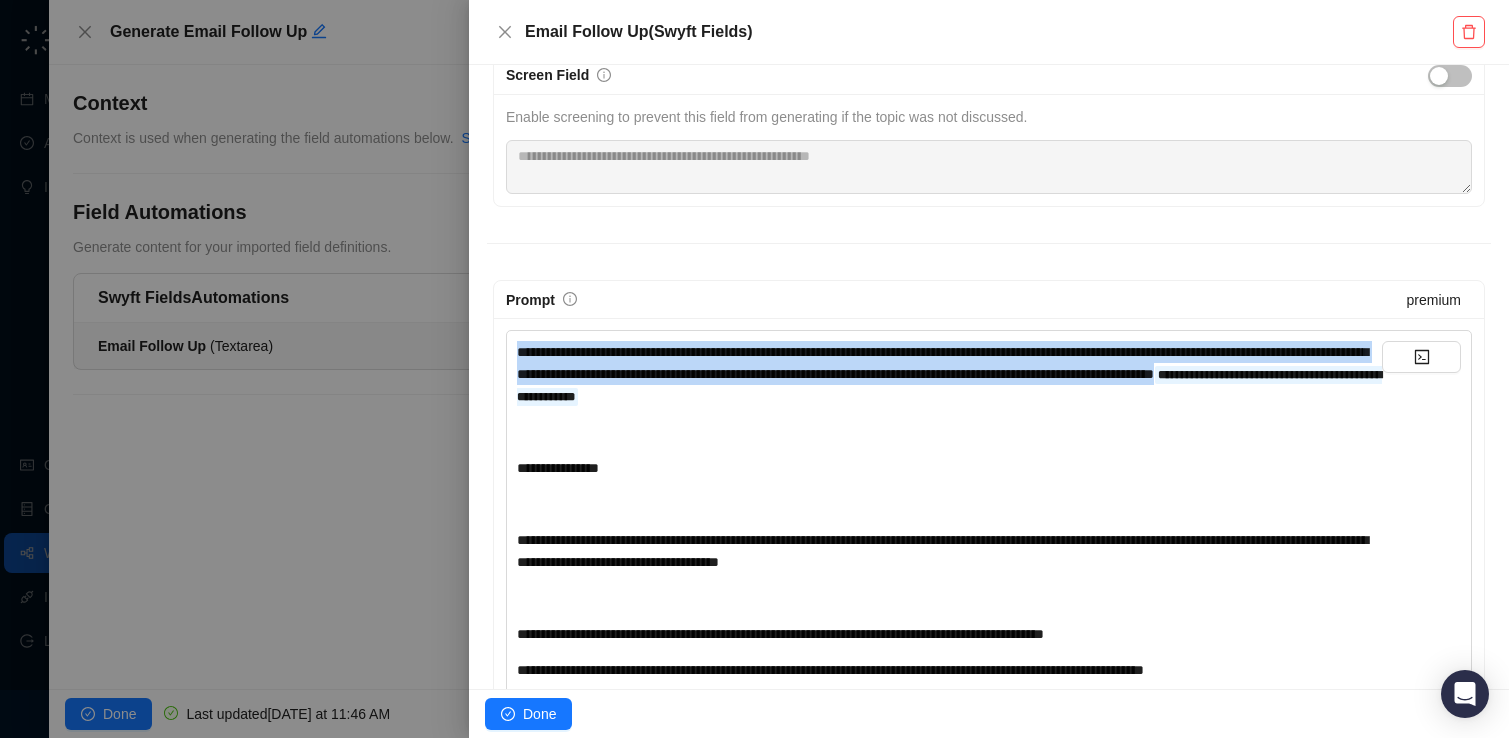 click on "**********" at bounding box center [942, 363] 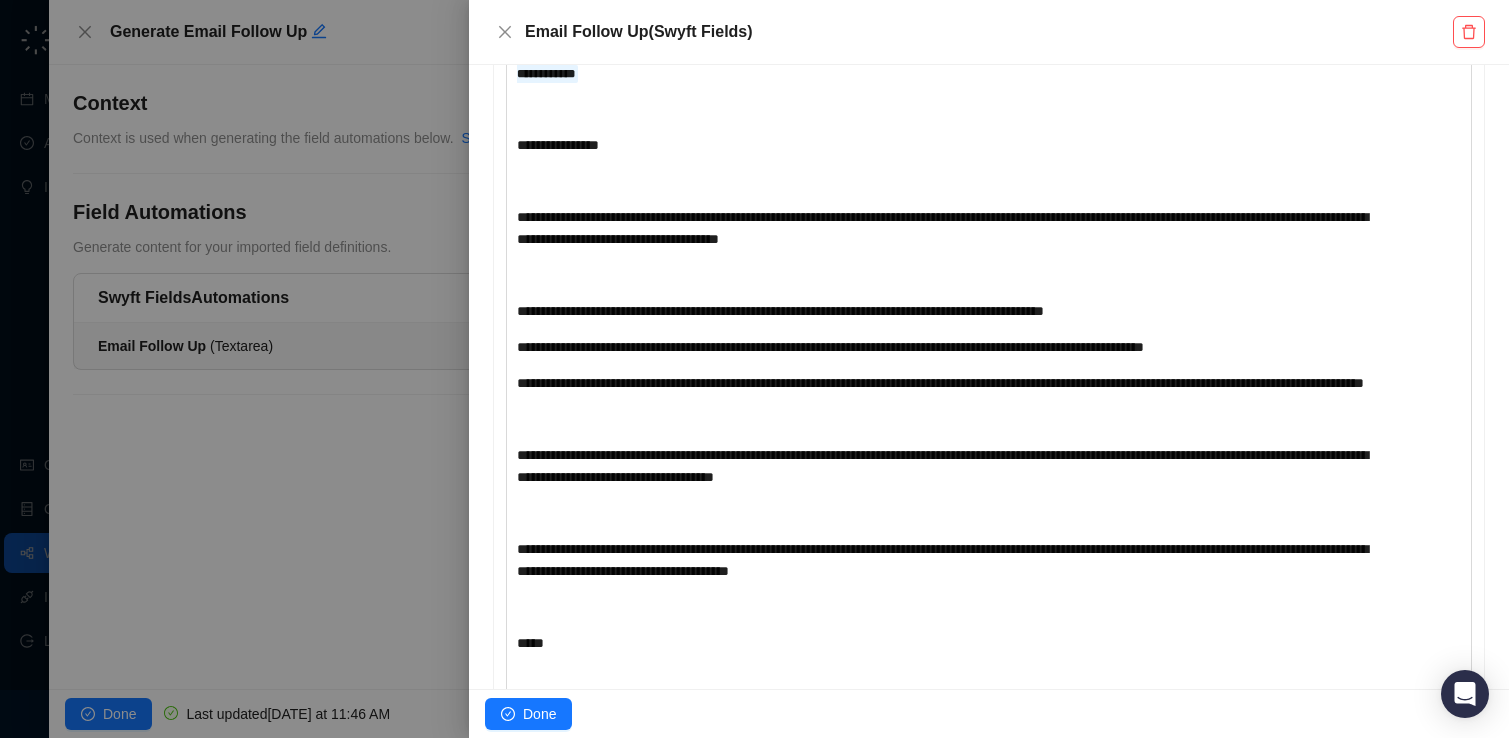 scroll, scrollTop: 894, scrollLeft: 0, axis: vertical 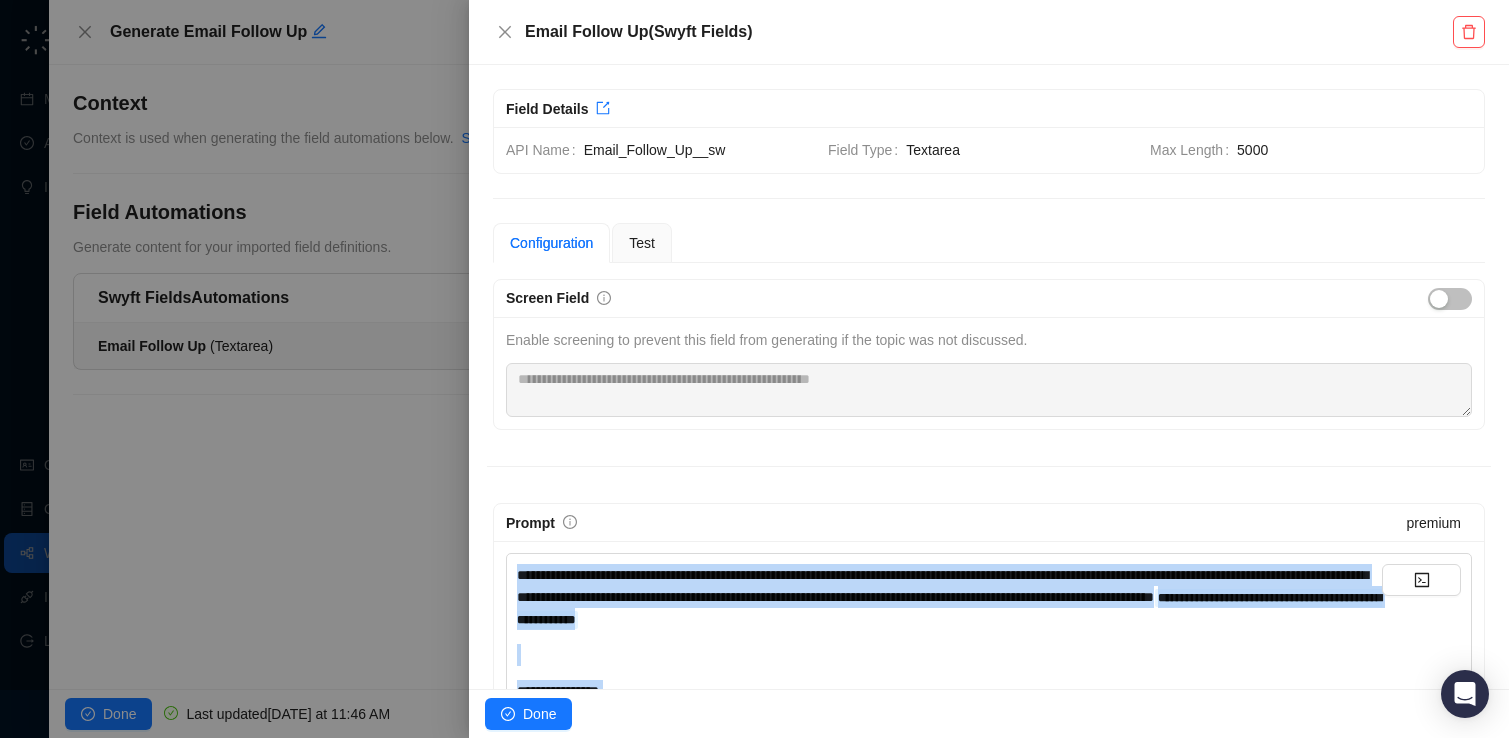drag, startPoint x: 674, startPoint y: 388, endPoint x: 458, endPoint y: -37, distance: 476.73996 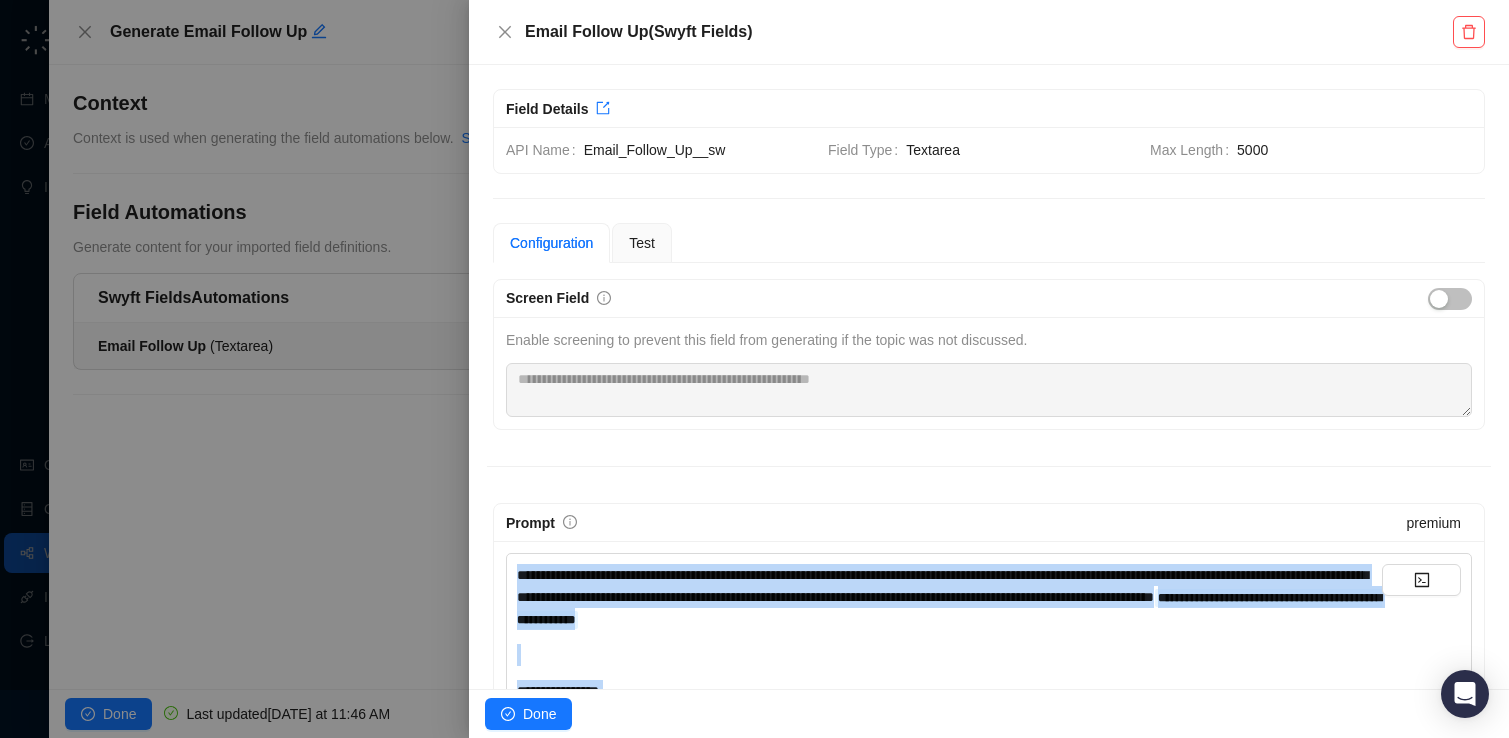 click on "**********" at bounding box center (754, 369) 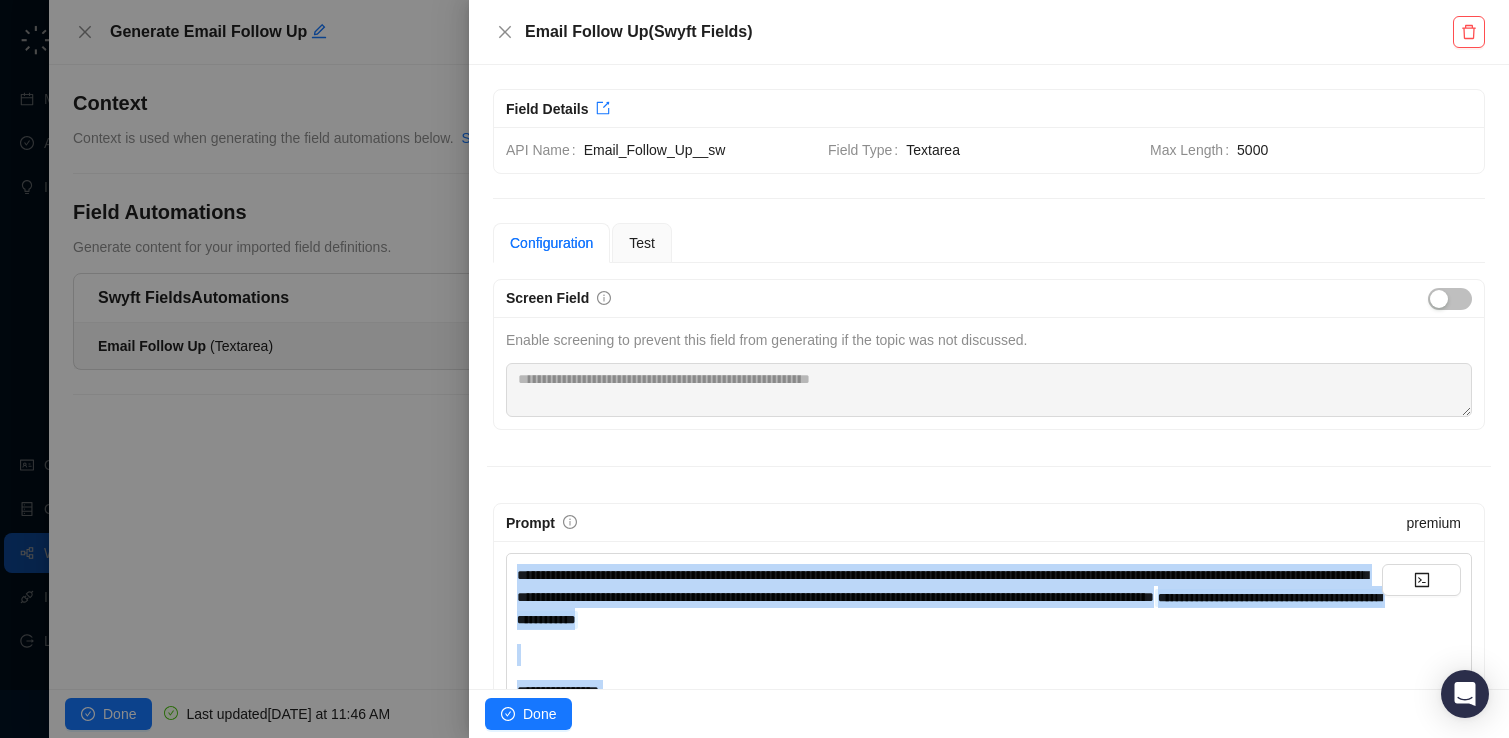 copy on "**********" 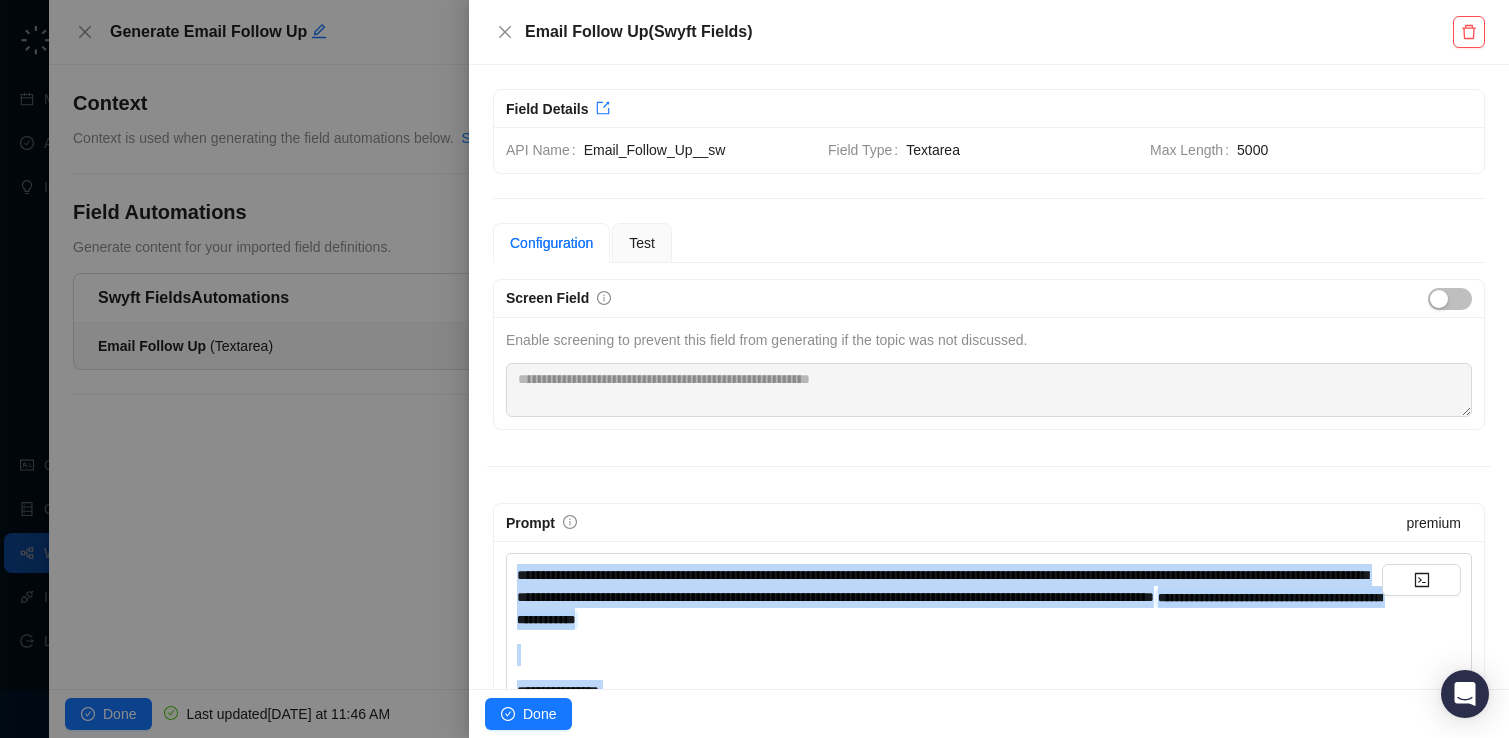 click on "**********" at bounding box center [942, 586] 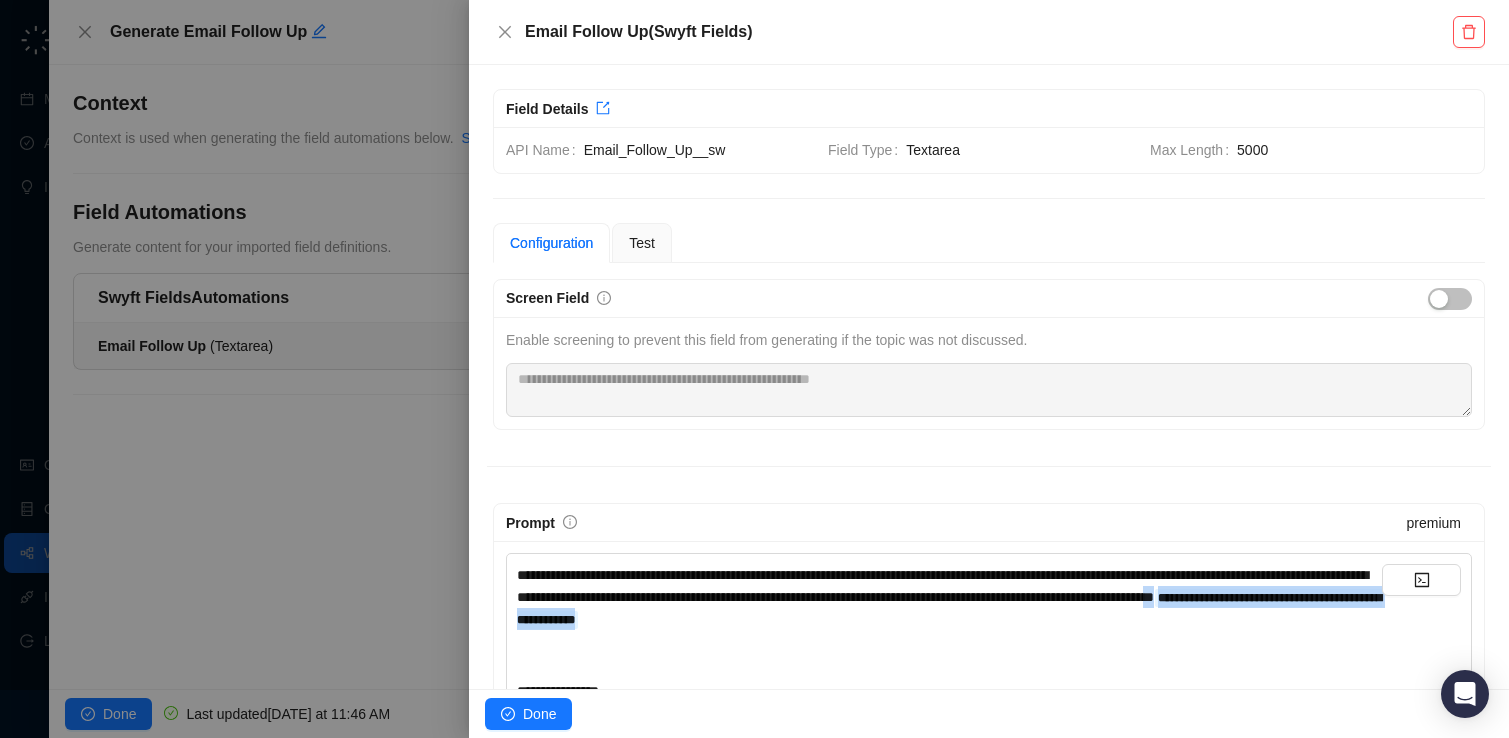 drag, startPoint x: 1139, startPoint y: 620, endPoint x: 742, endPoint y: 612, distance: 397.0806 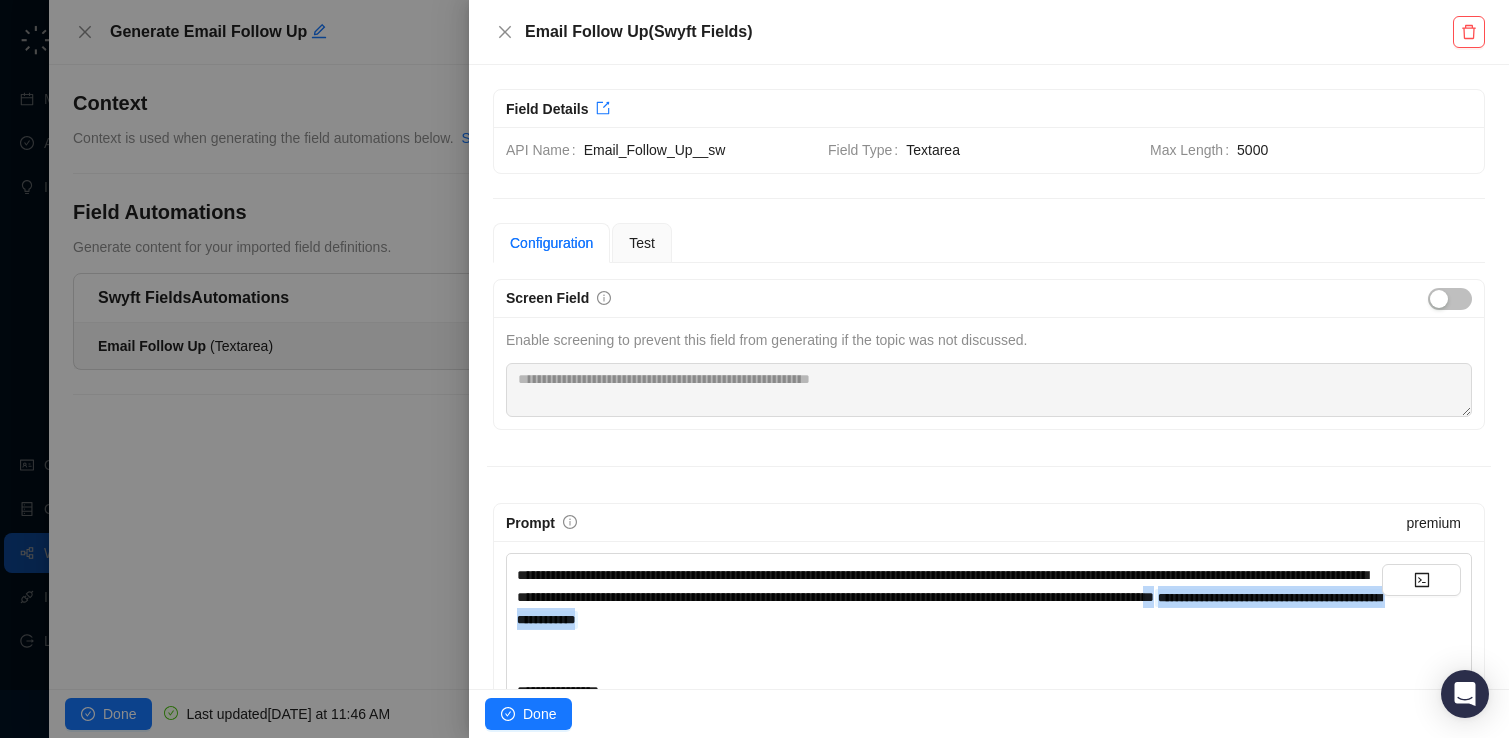 click on "**********" at bounding box center [949, 597] 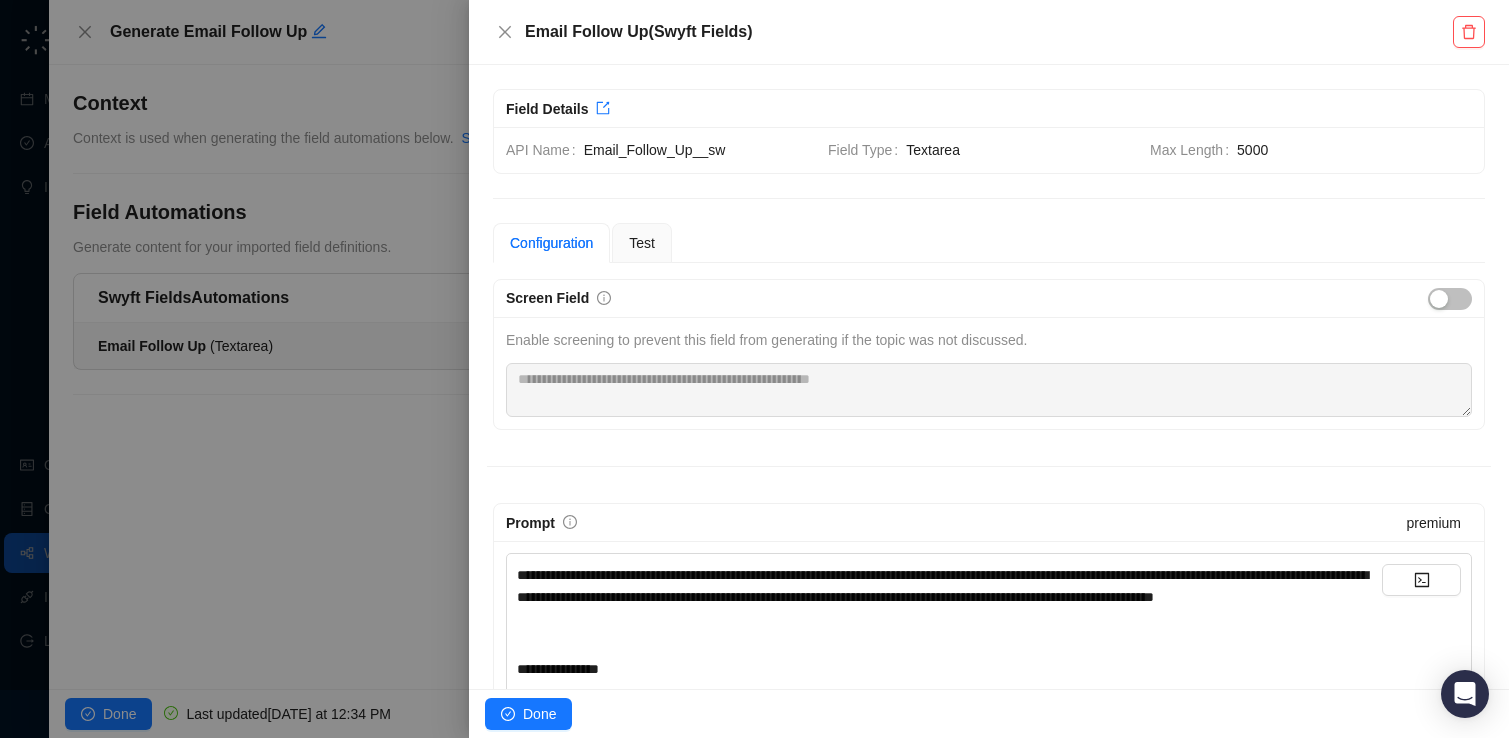 click on "**********" at bounding box center (942, 586) 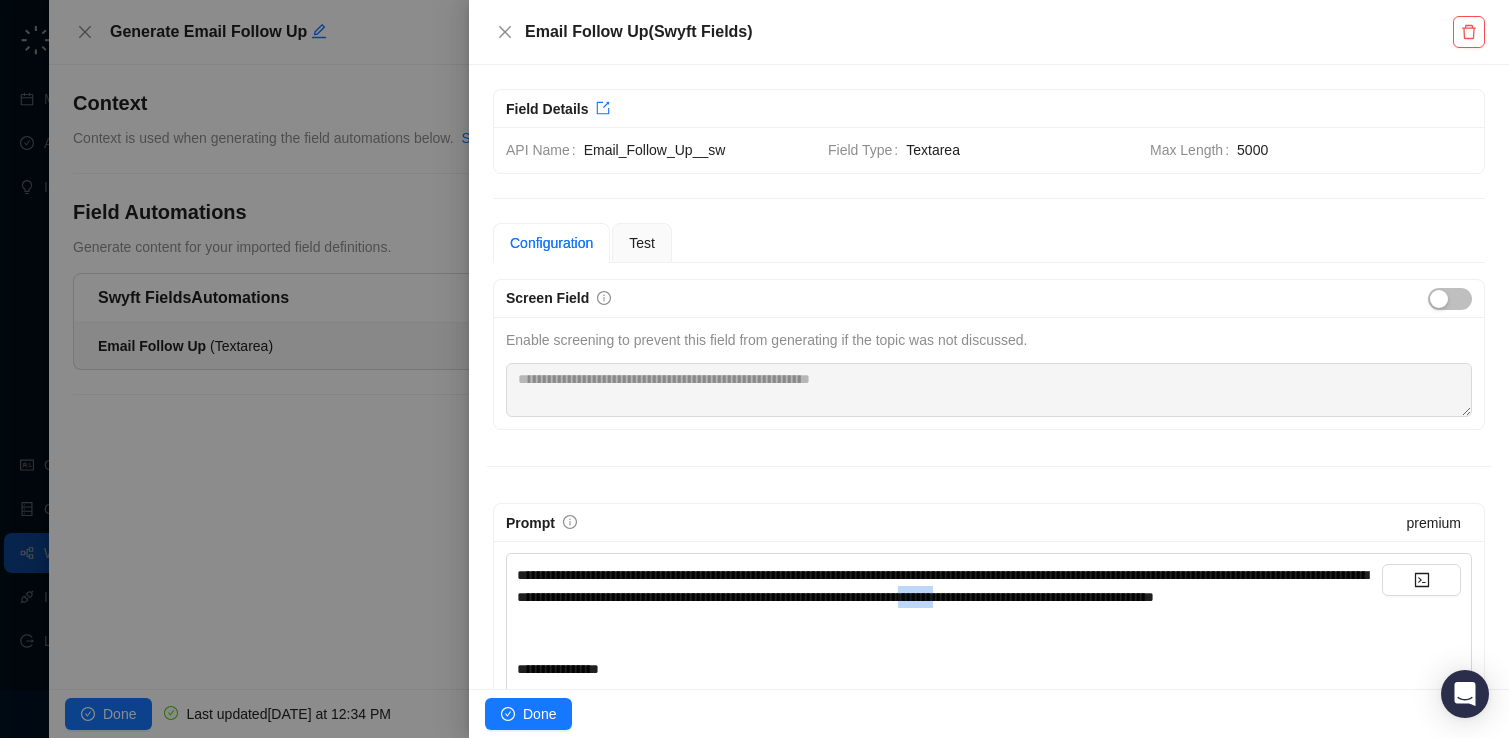 click on "**********" at bounding box center (942, 586) 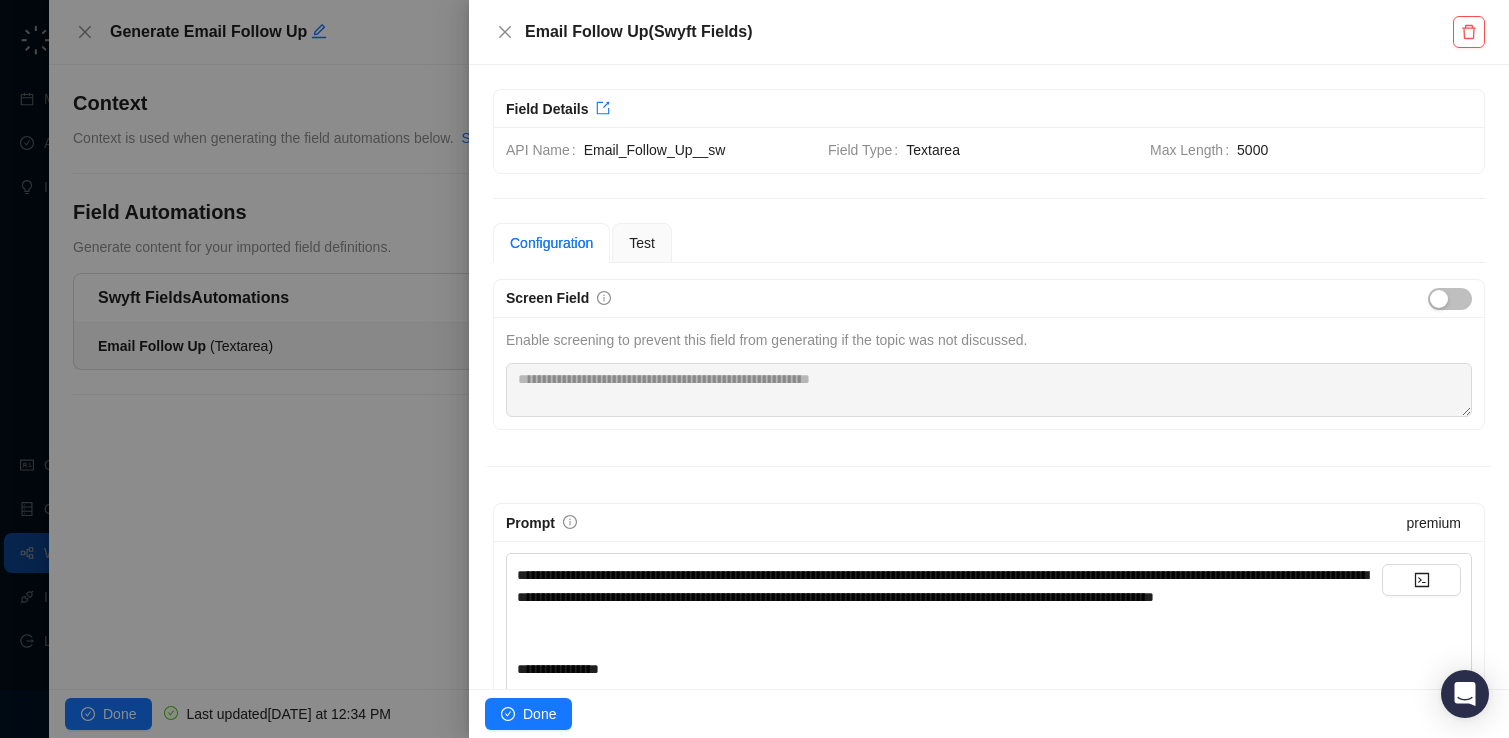 click on "**********" at bounding box center (942, 586) 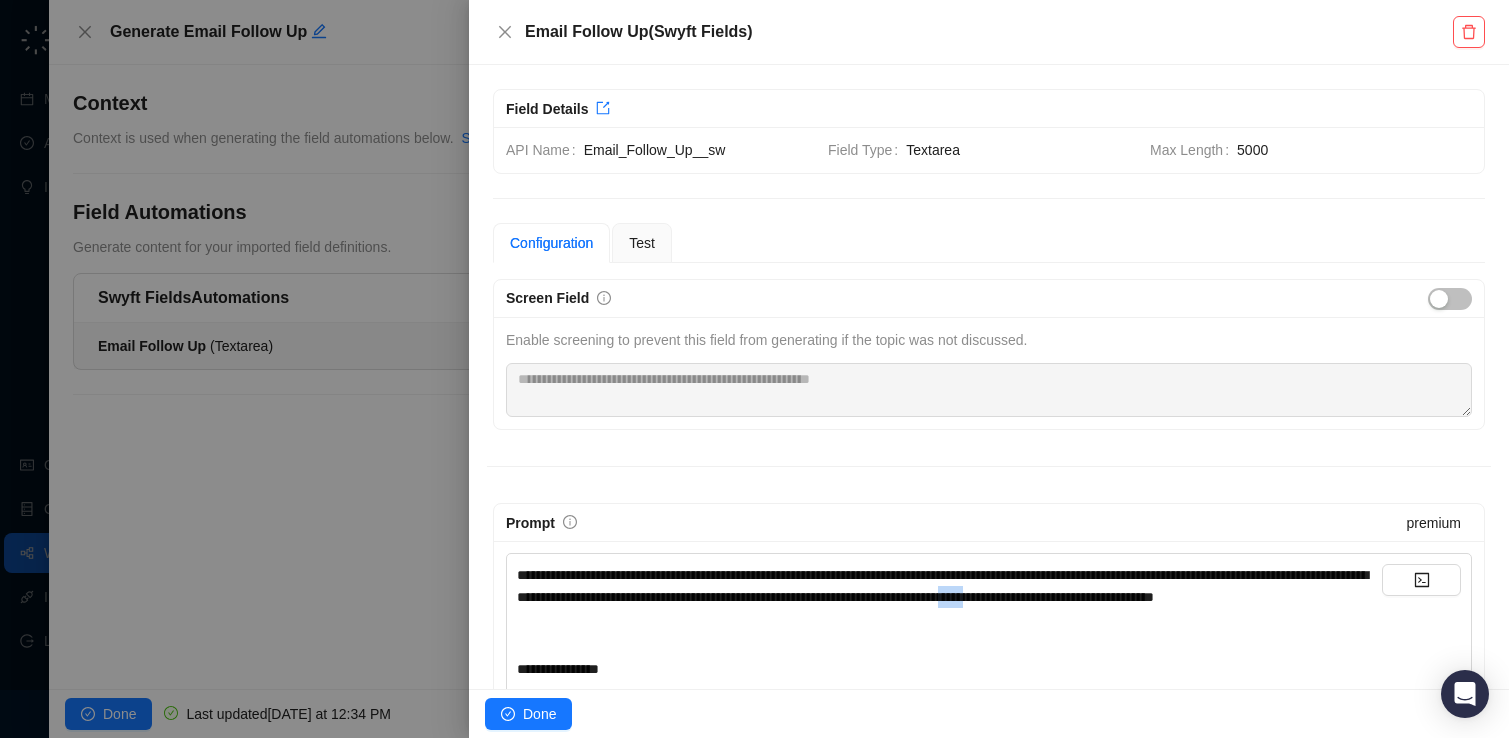 click on "**********" at bounding box center [942, 586] 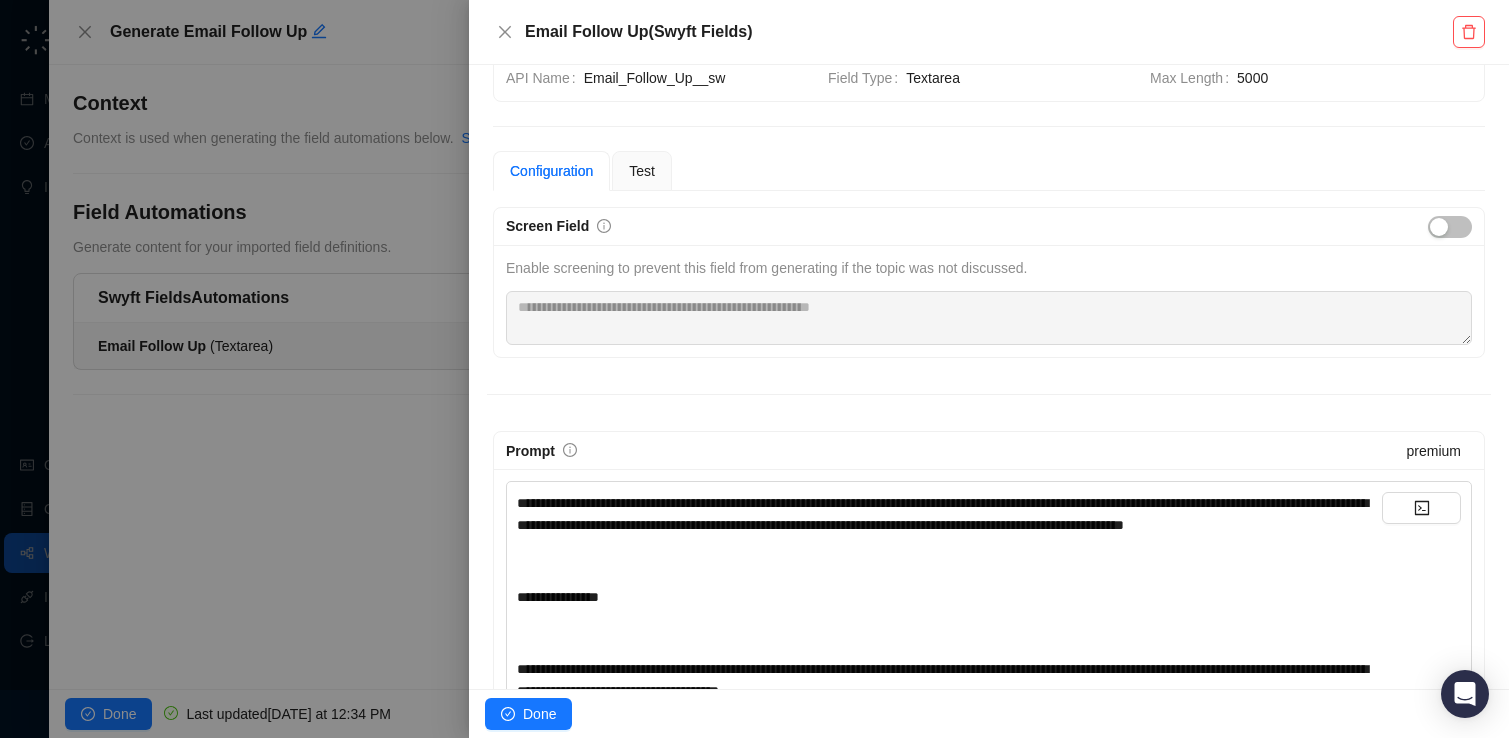 scroll, scrollTop: 84, scrollLeft: 0, axis: vertical 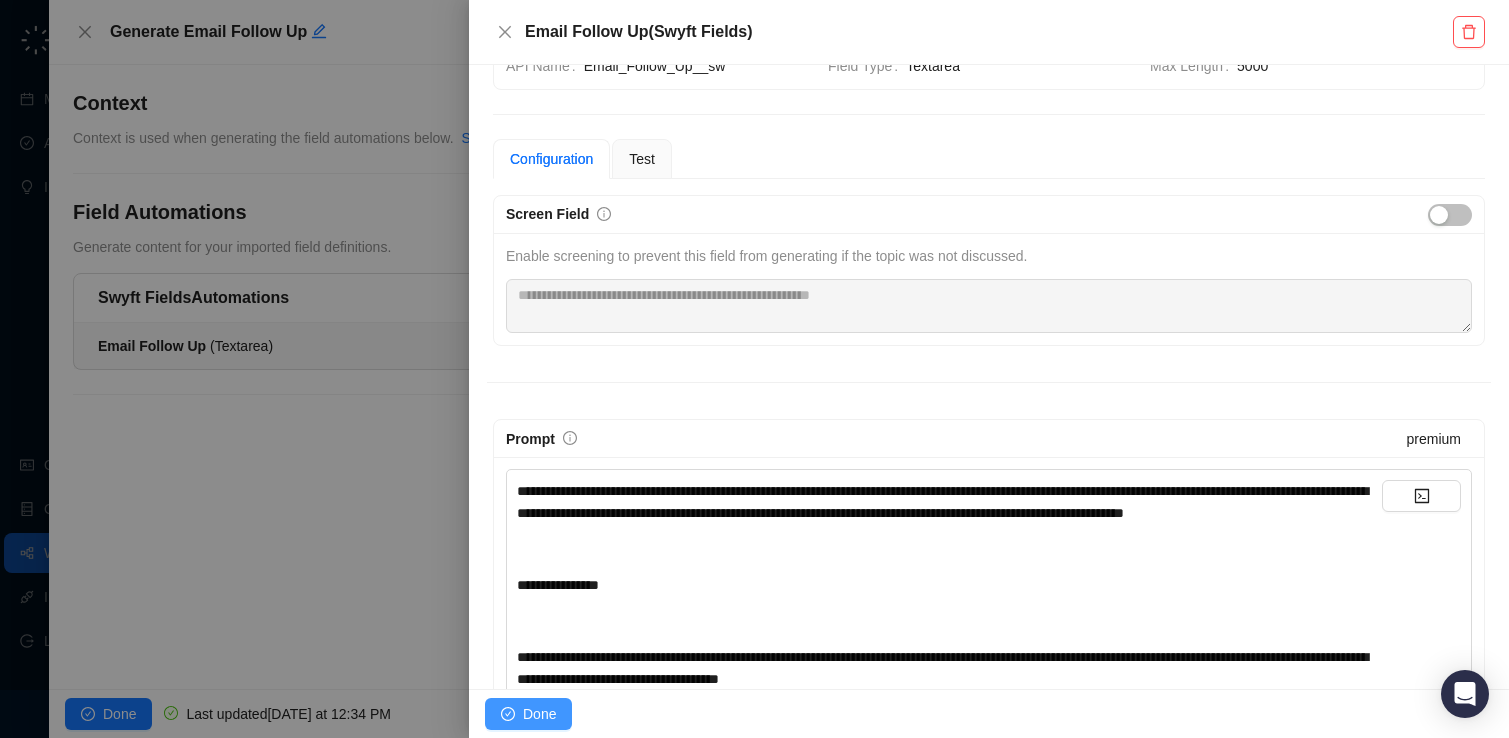 click on "Done" at bounding box center (539, 714) 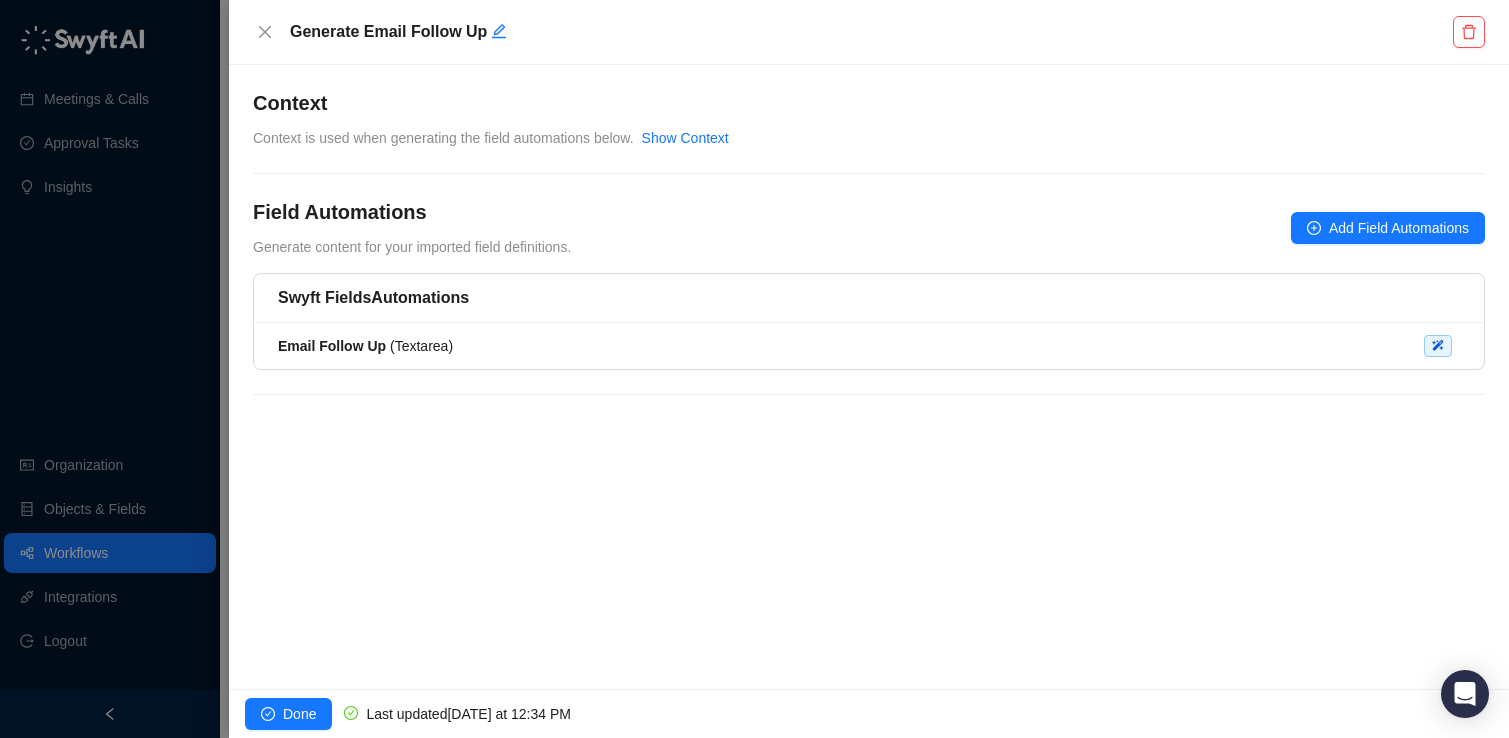 click on "Email Follow Up   ( Textarea )" at bounding box center [869, 346] 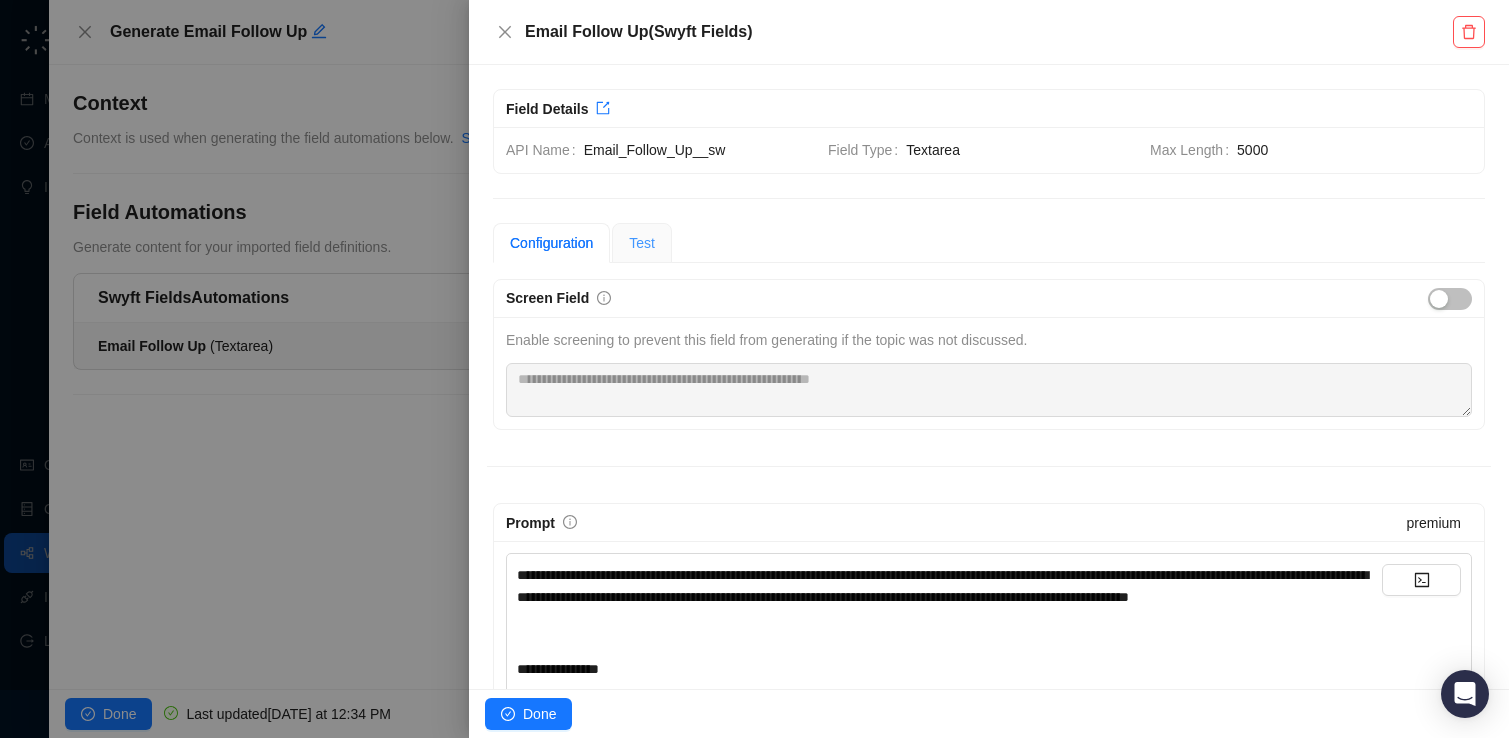 click on "Test" at bounding box center (642, 243) 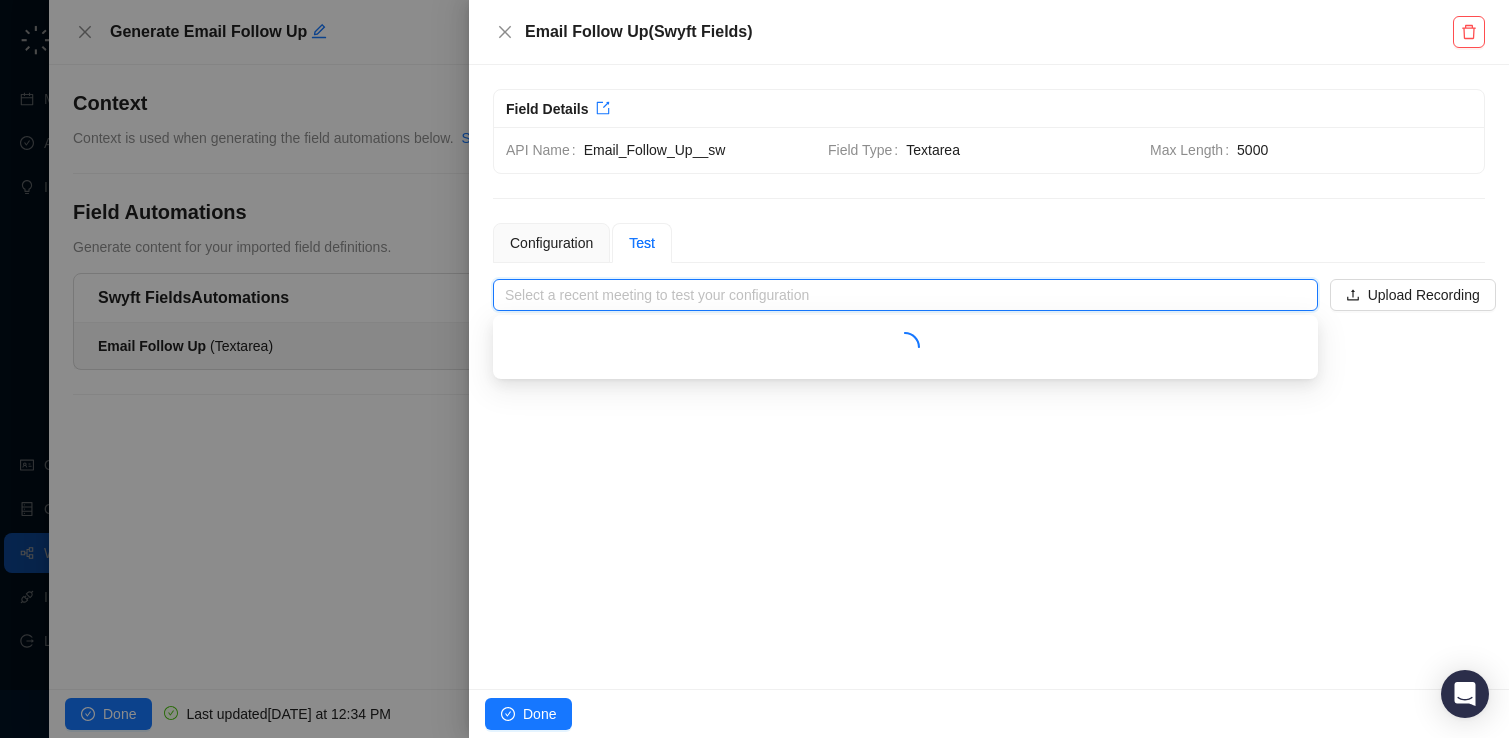 click at bounding box center (899, 295) 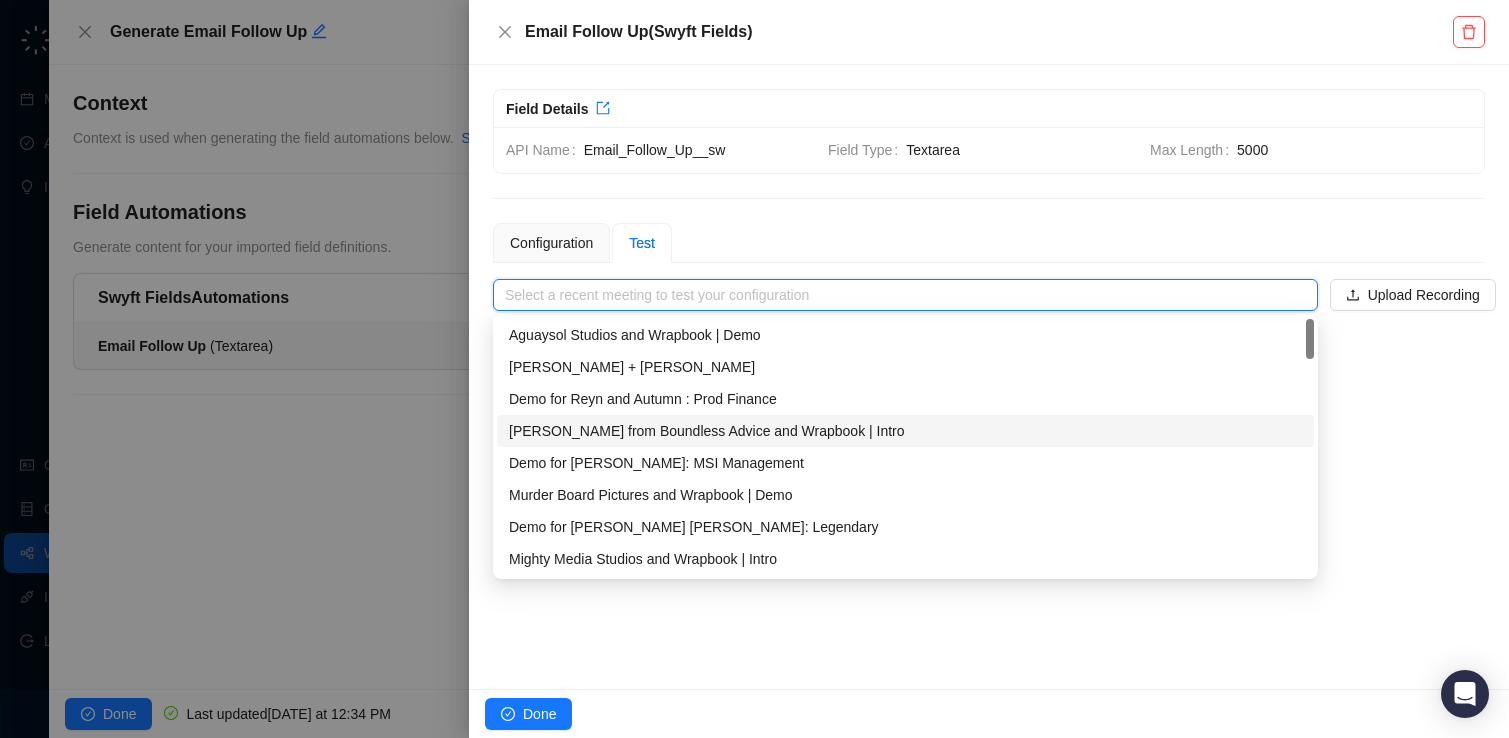 click on "**********" at bounding box center [989, 377] 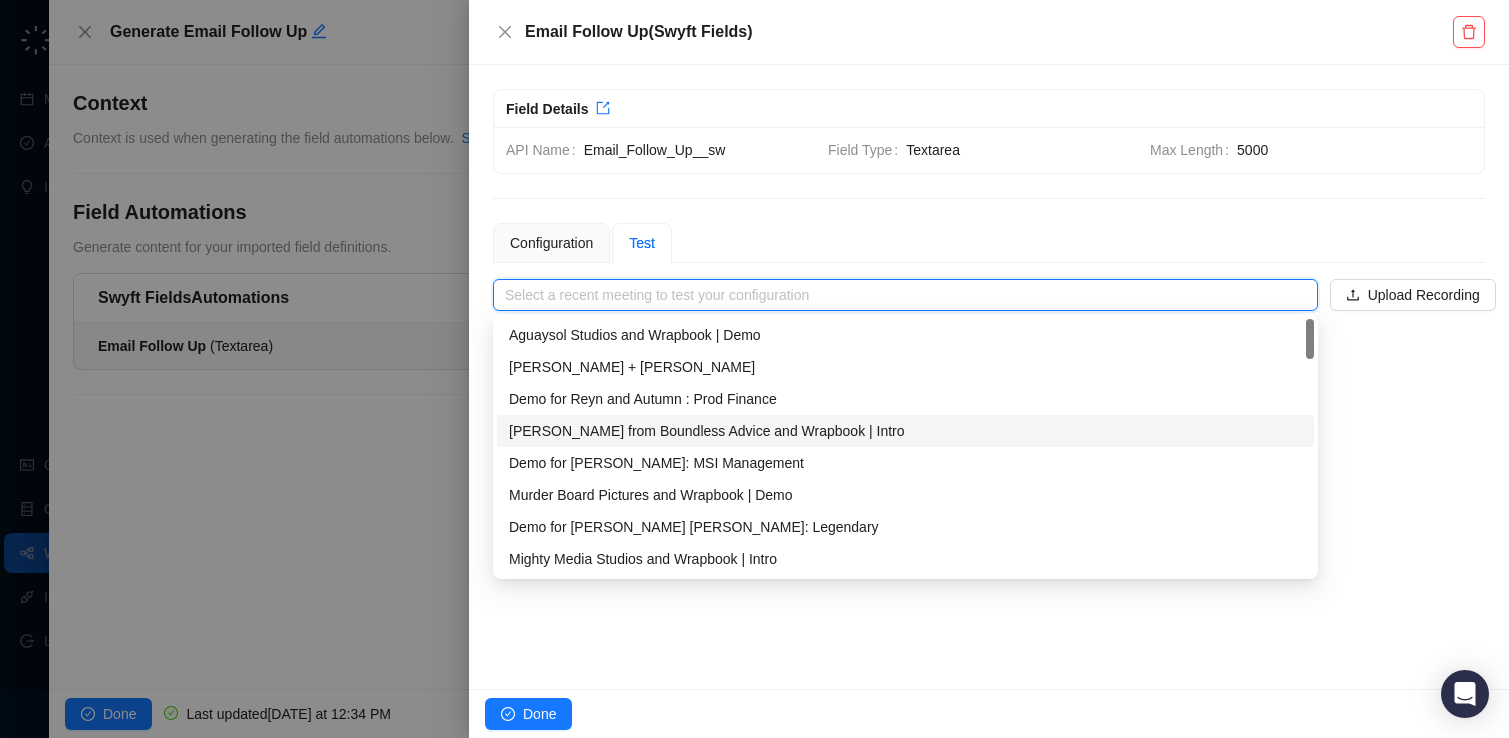 click at bounding box center [899, 295] 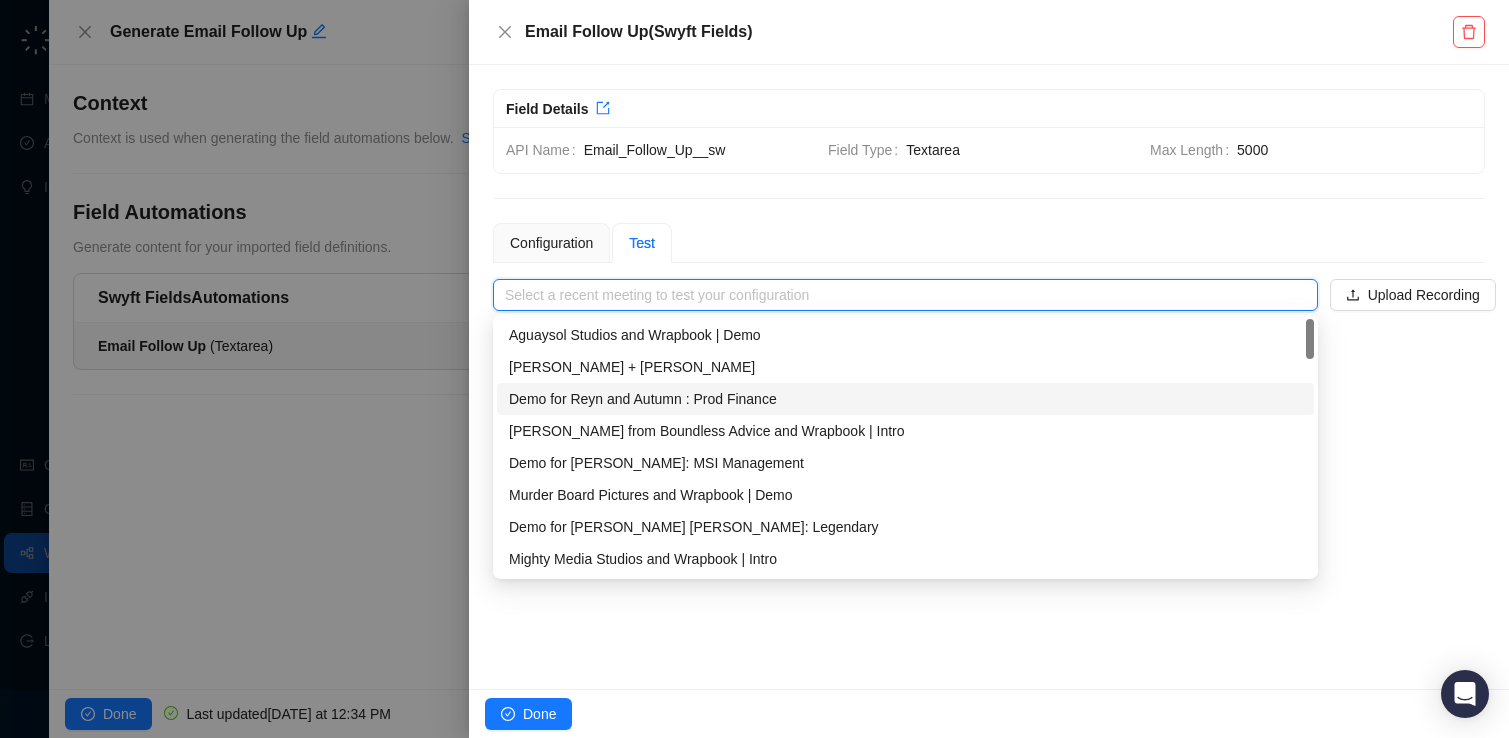 click on "Demo for Reyn and Autumn : Prod Finance" at bounding box center (905, 399) 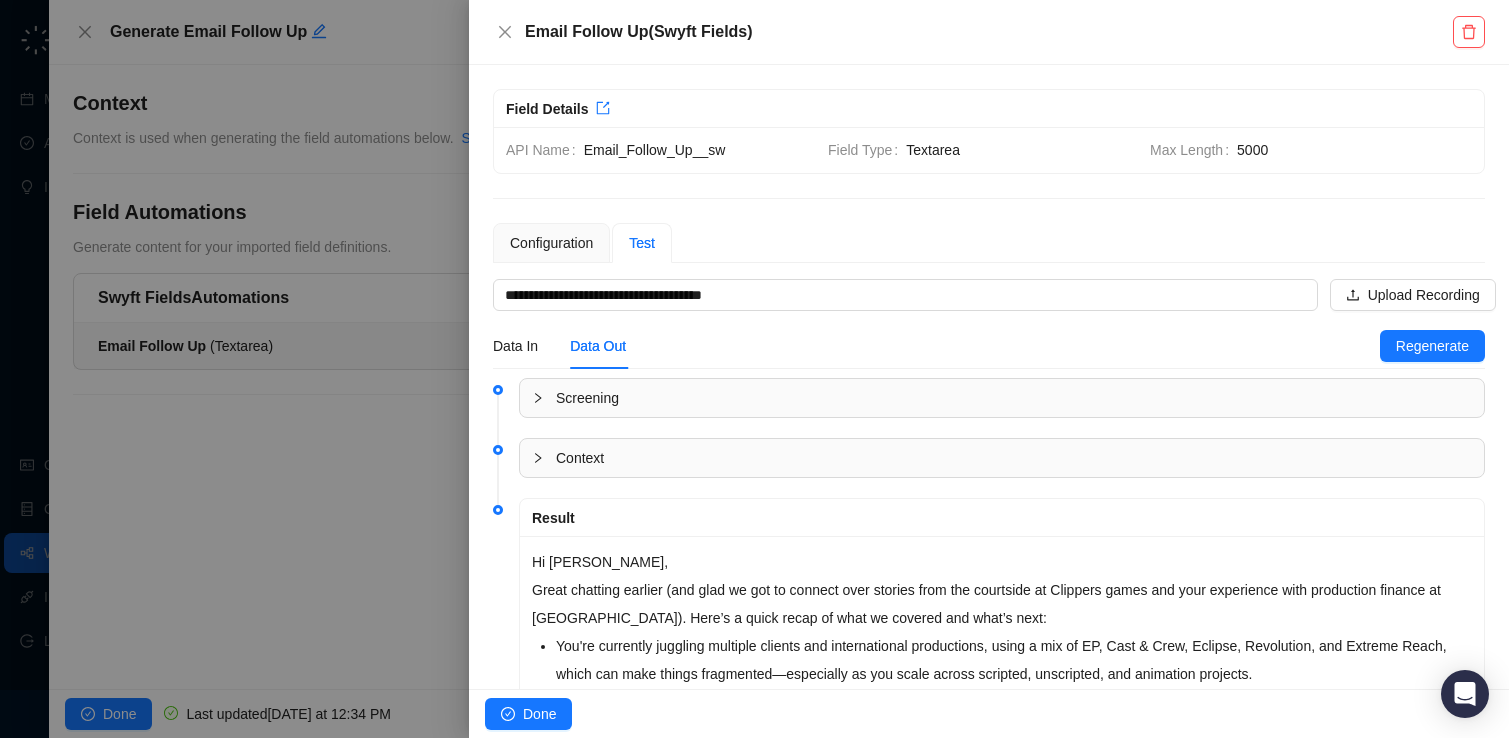 scroll, scrollTop: 687, scrollLeft: 0, axis: vertical 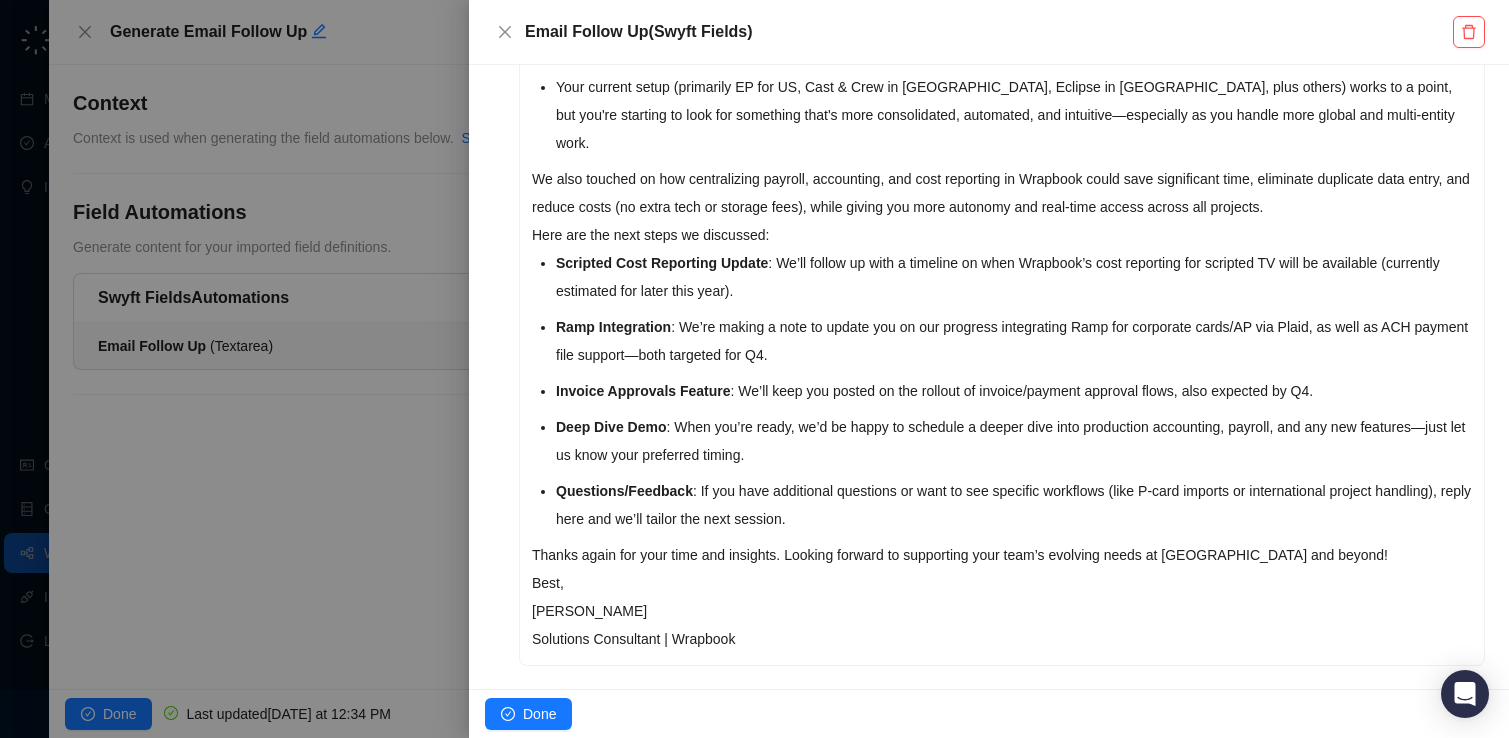click on "[PERSON_NAME]
Solutions Consultant | Wrapbook" at bounding box center [1002, 625] 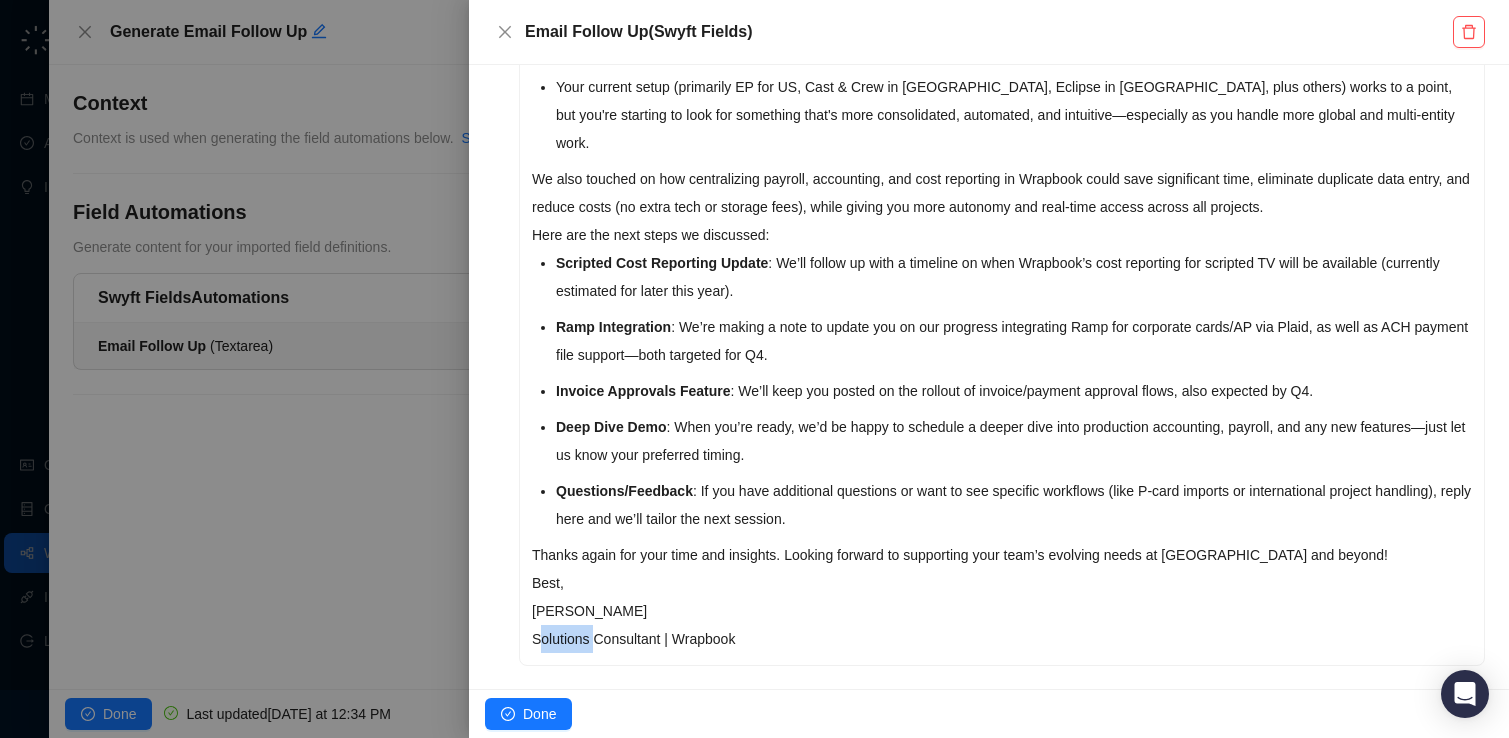 click on "[PERSON_NAME]
Solutions Consultant | Wrapbook" at bounding box center (1002, 625) 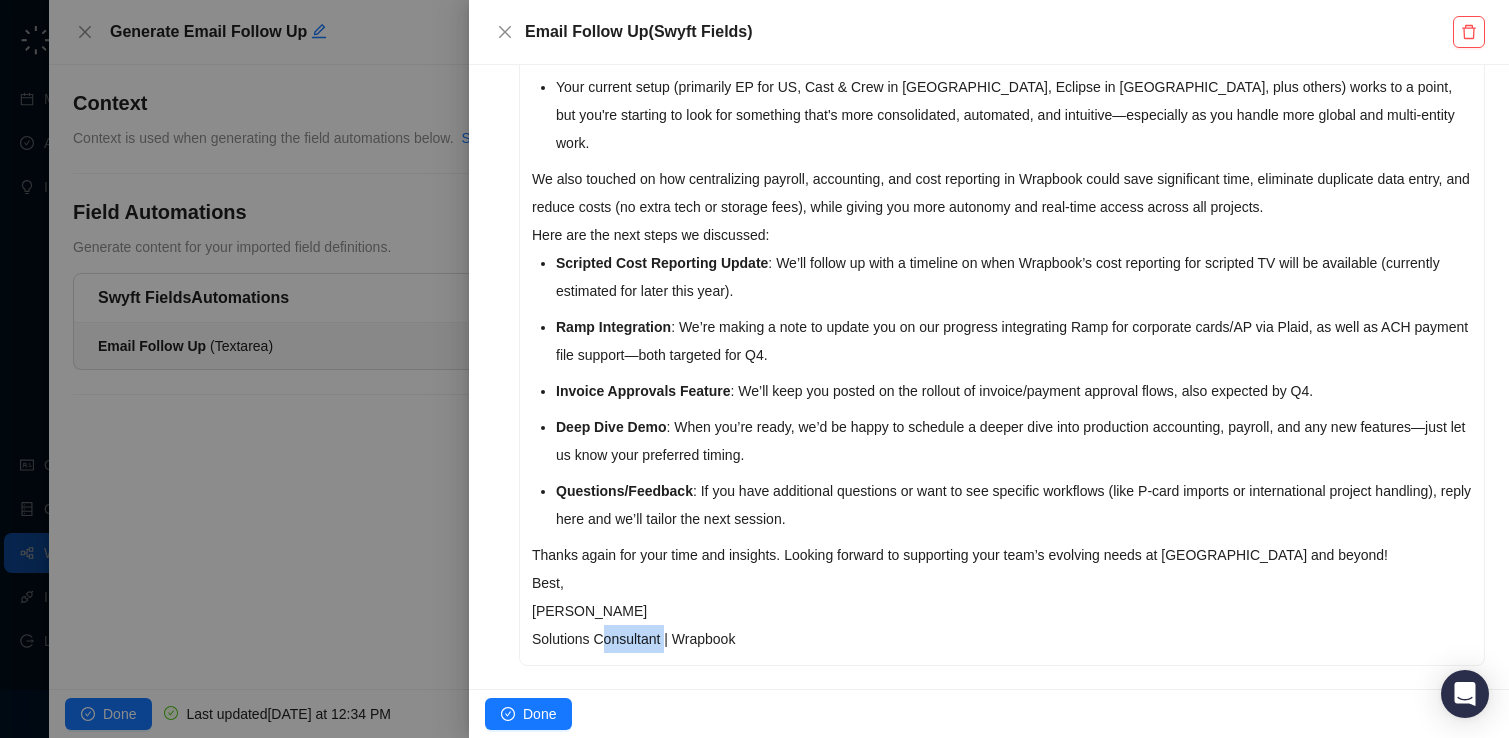 click on "[PERSON_NAME]
Solutions Consultant | Wrapbook" at bounding box center (1002, 625) 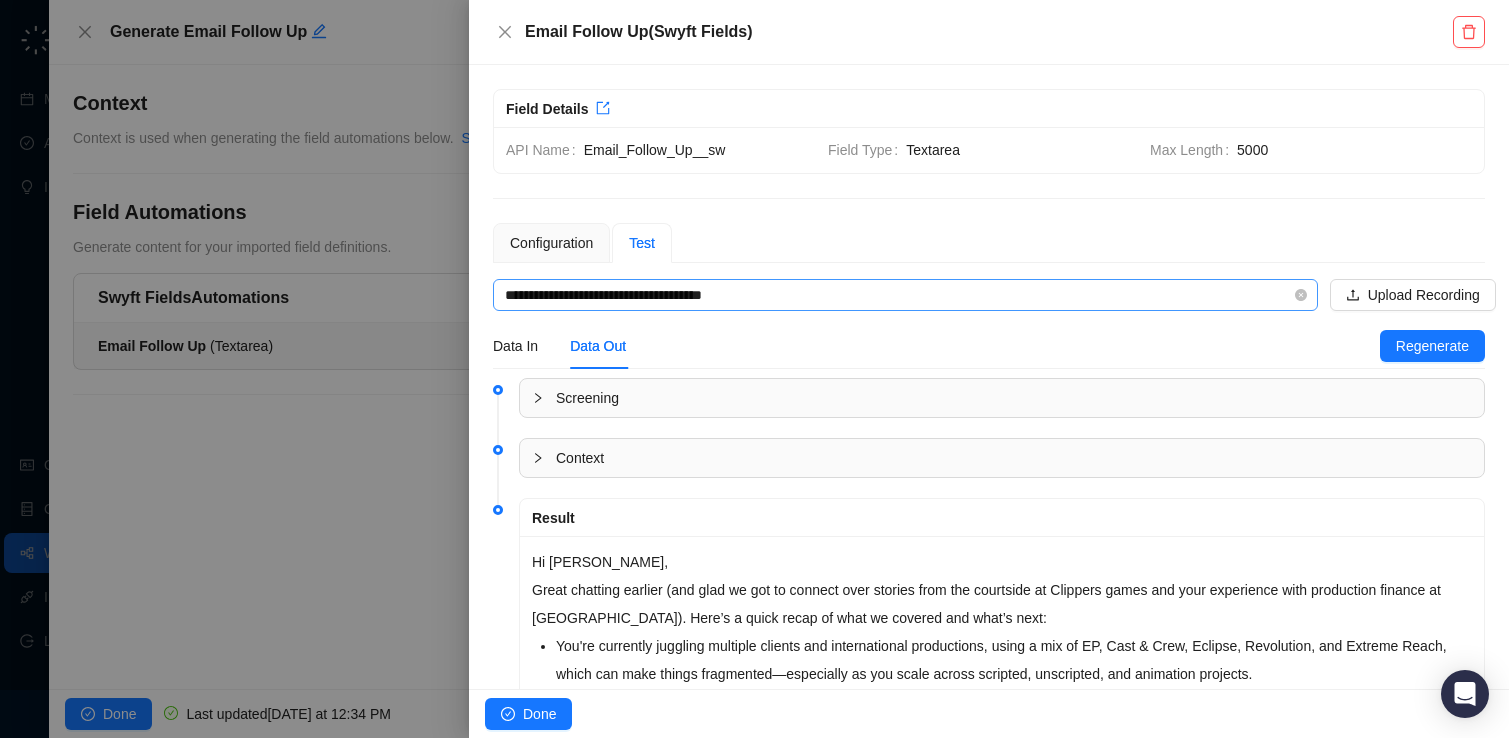 click on "**********" at bounding box center (899, 295) 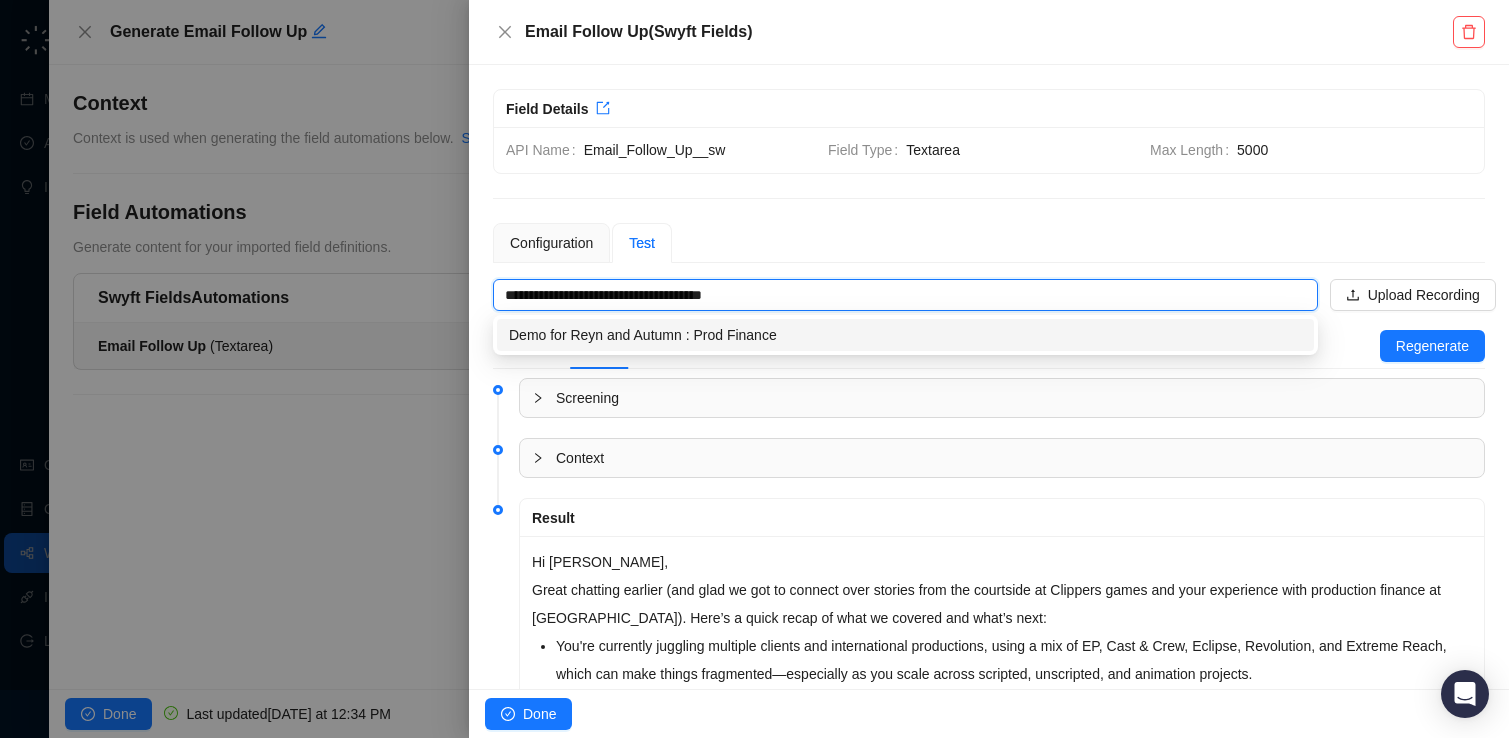 click on "Configuration Test" at bounding box center [989, 243] 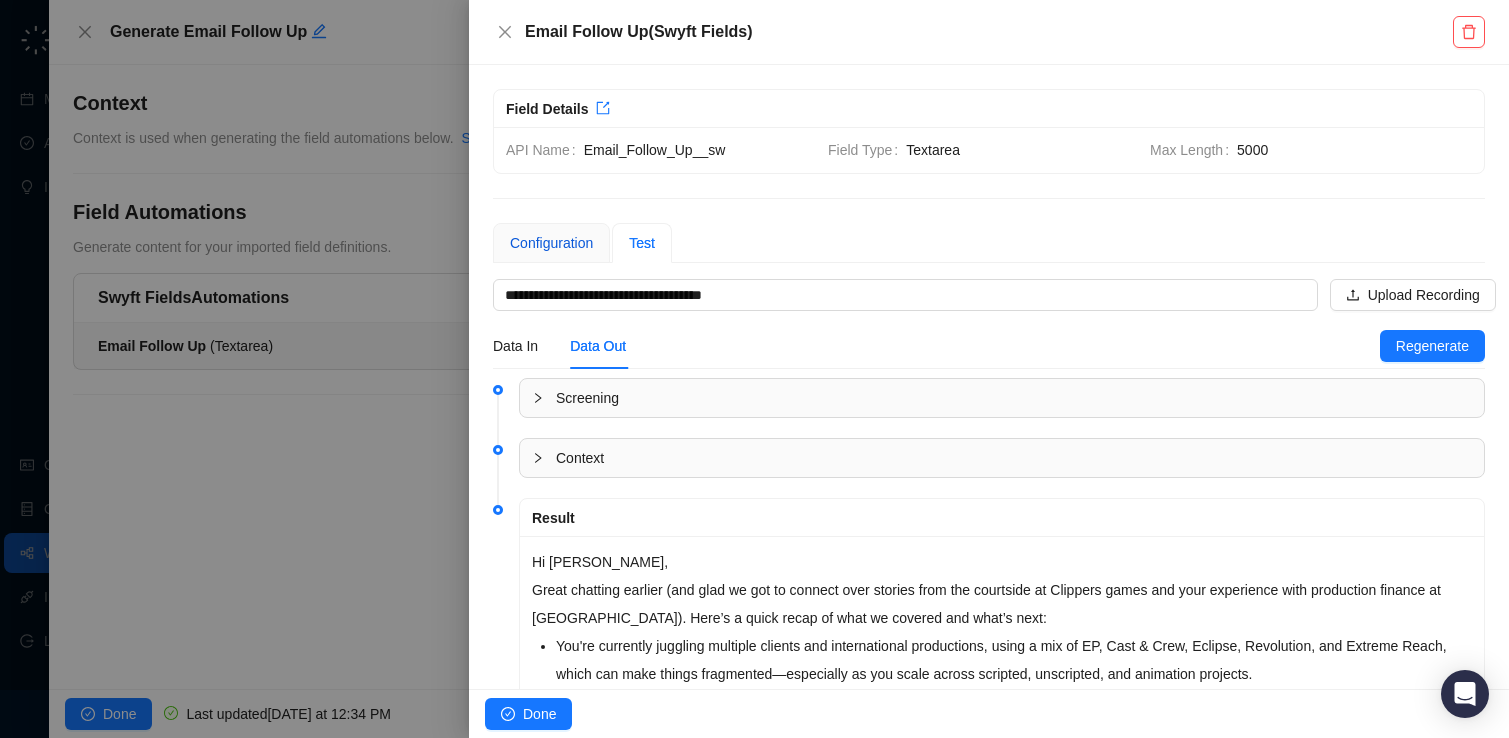 click on "Configuration" at bounding box center (551, 243) 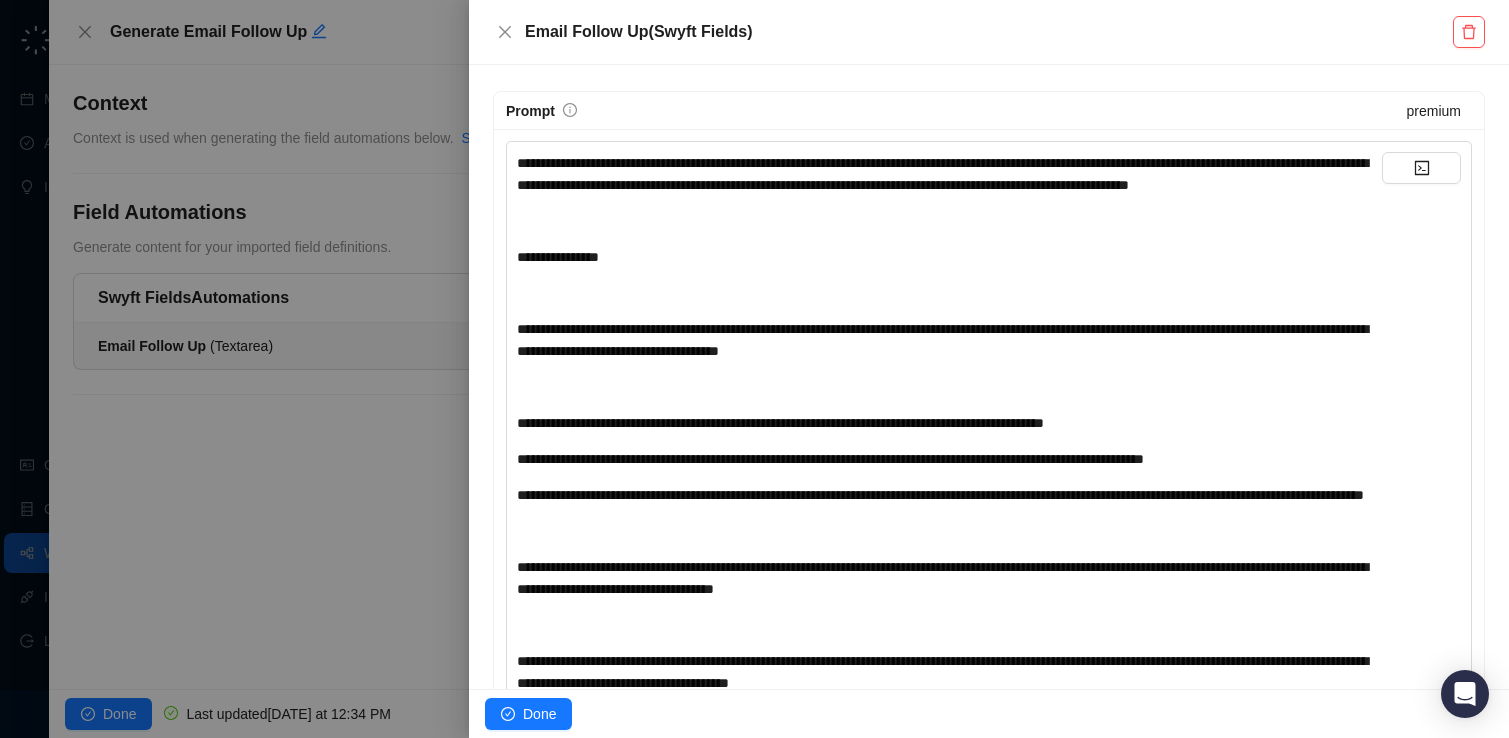 scroll, scrollTop: 381, scrollLeft: 0, axis: vertical 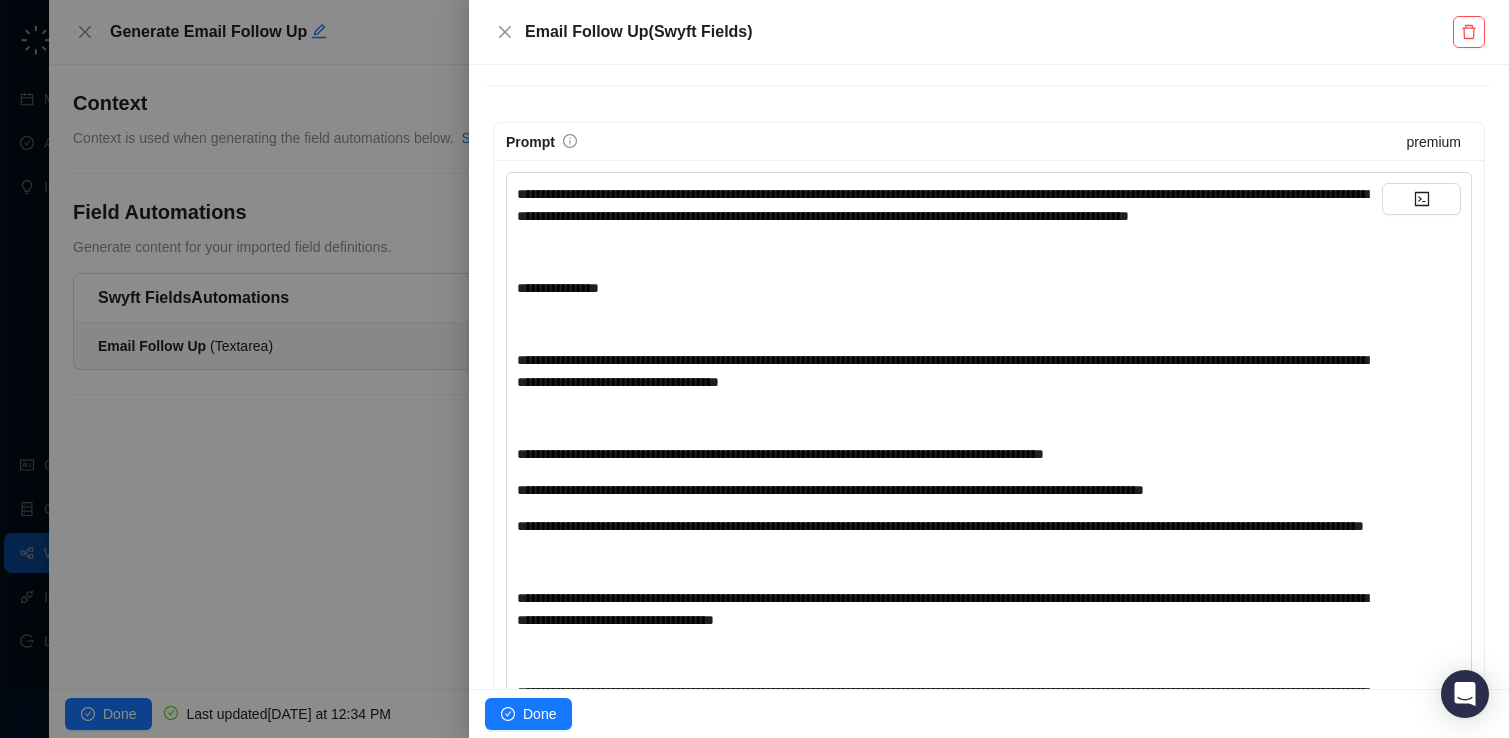 click on "**********" at bounding box center [949, 205] 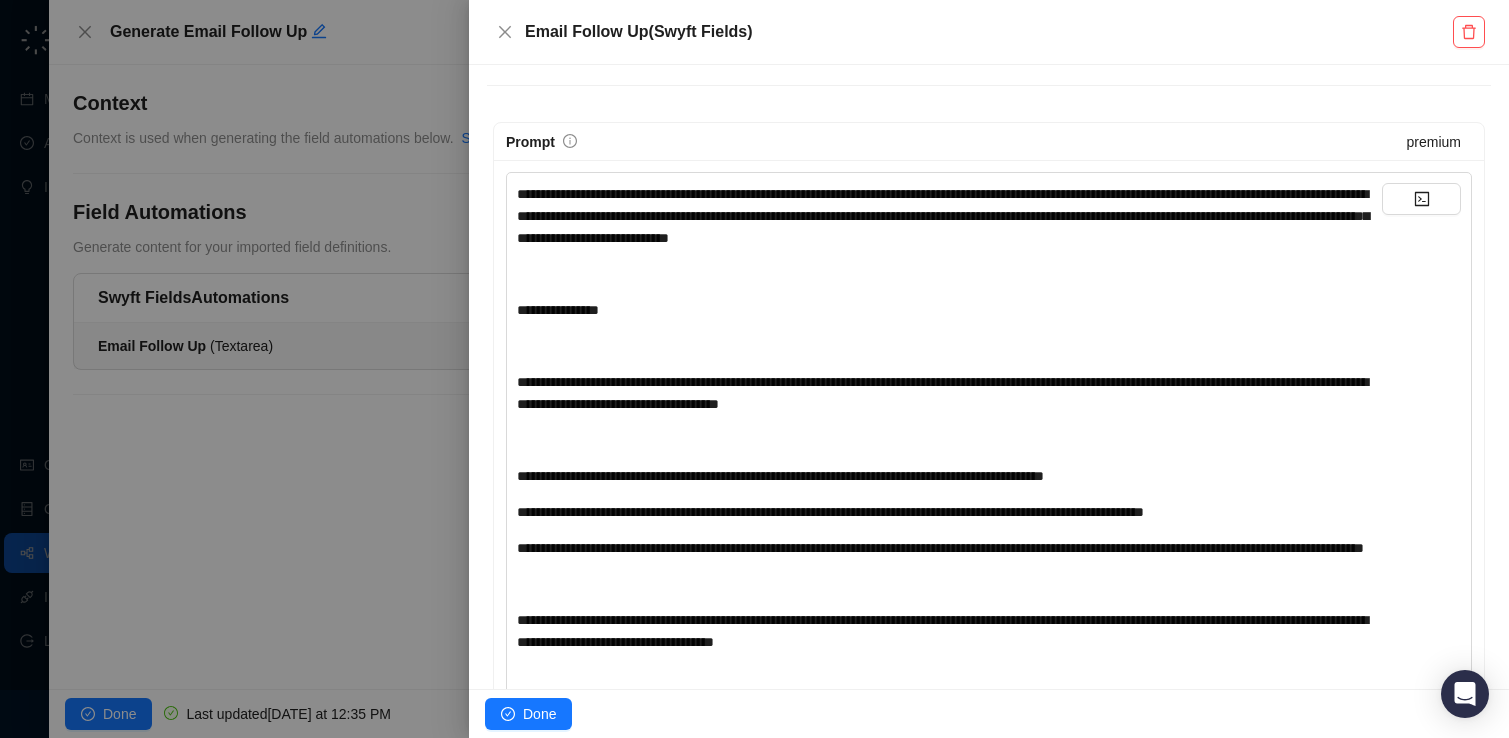 scroll, scrollTop: 0, scrollLeft: 0, axis: both 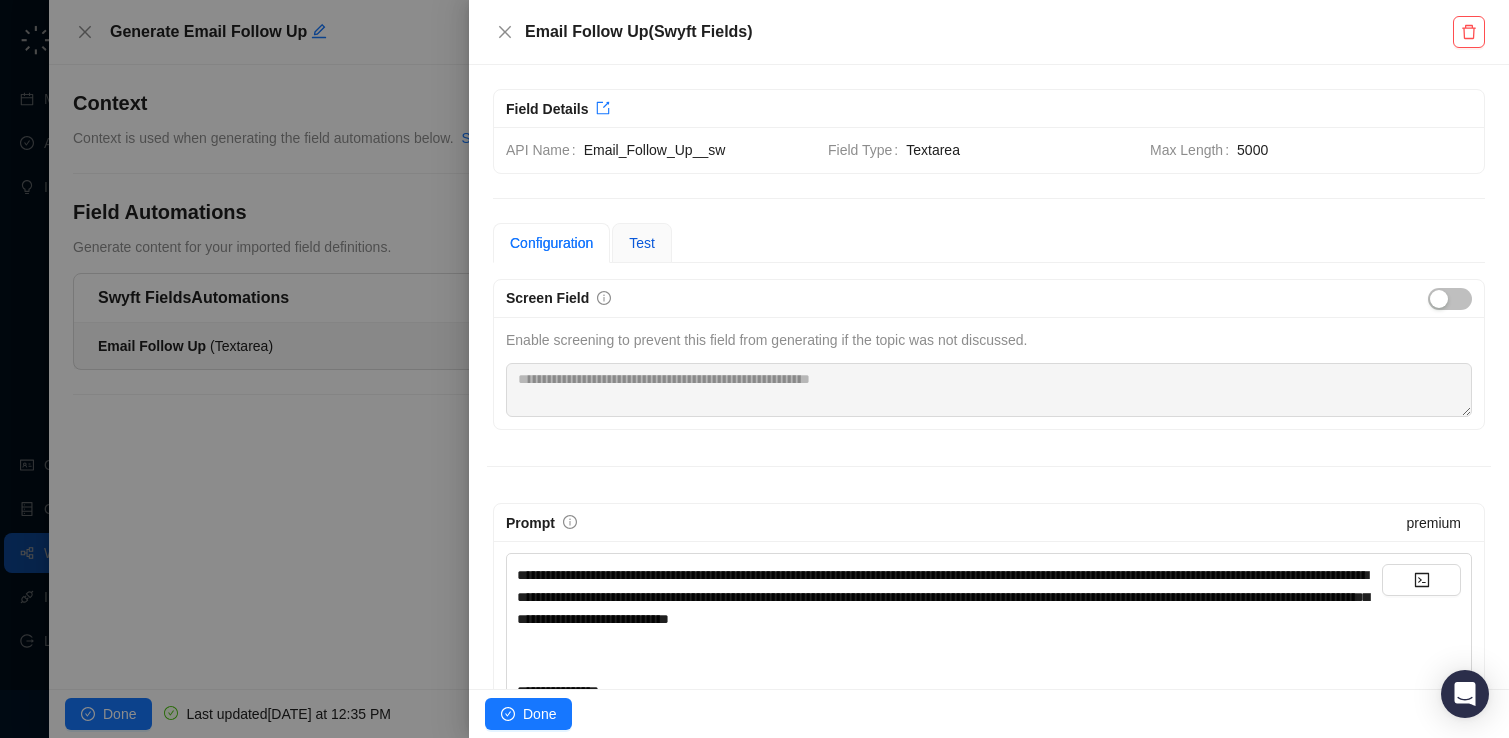 click on "Test" at bounding box center [642, 243] 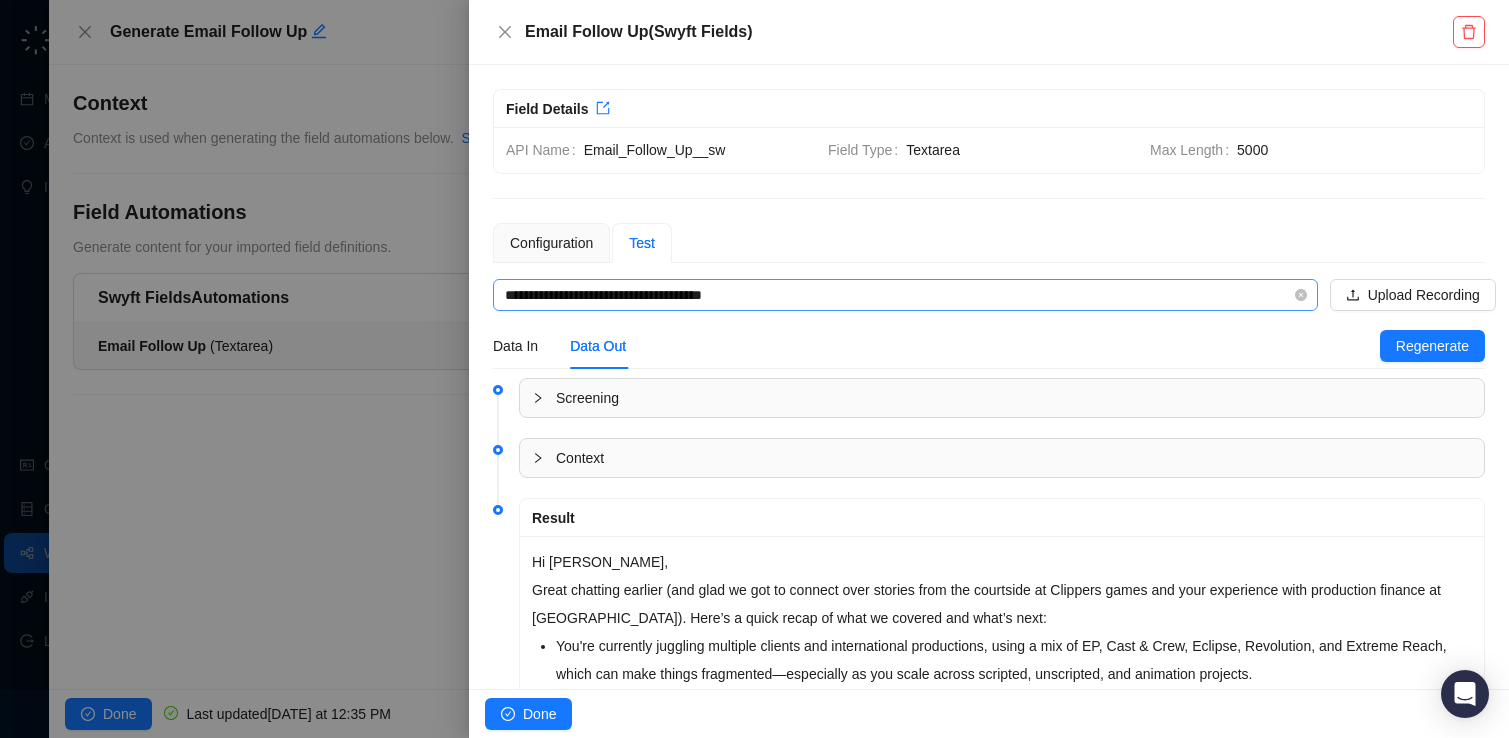 click on "**********" at bounding box center (899, 295) 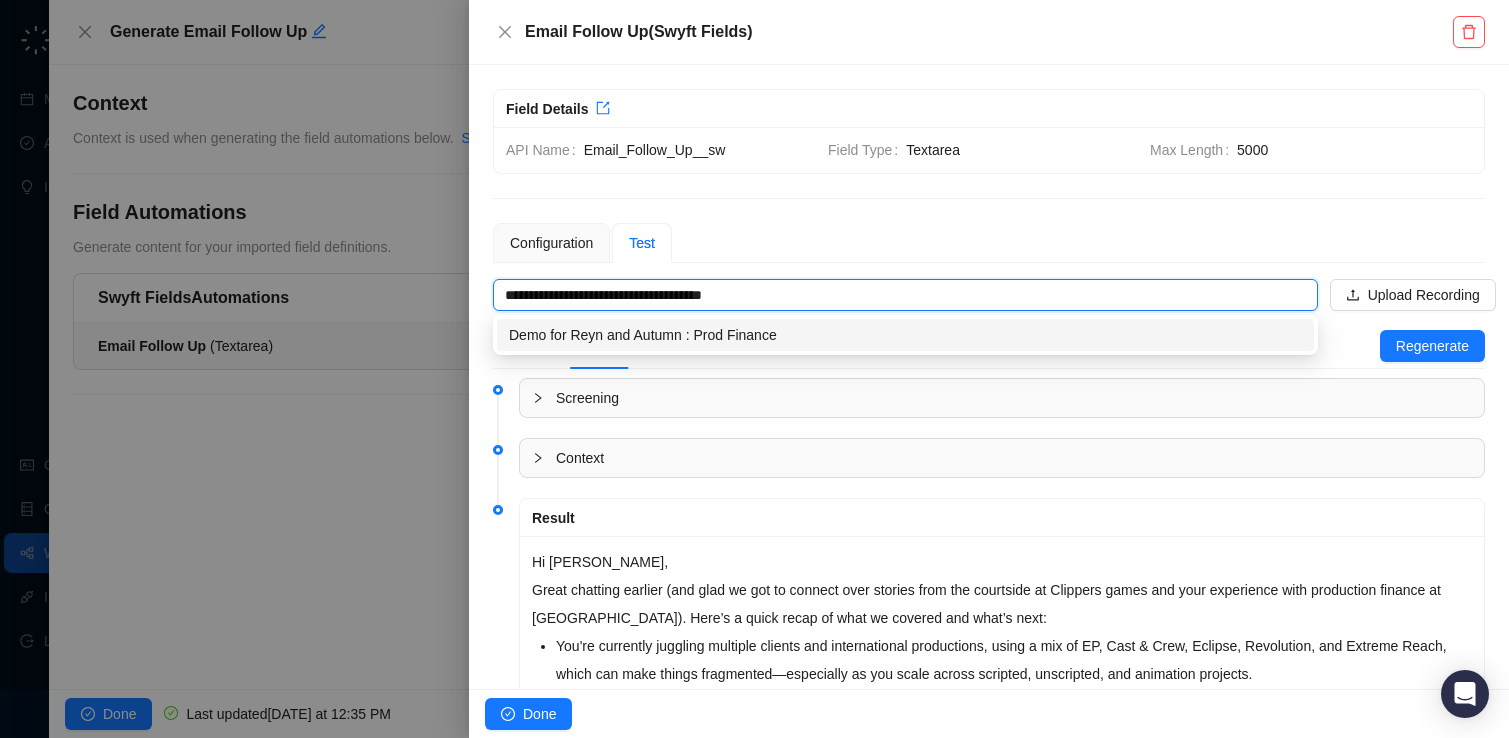 click on "Demo for Reyn and Autumn : Prod Finance" at bounding box center (905, 335) 